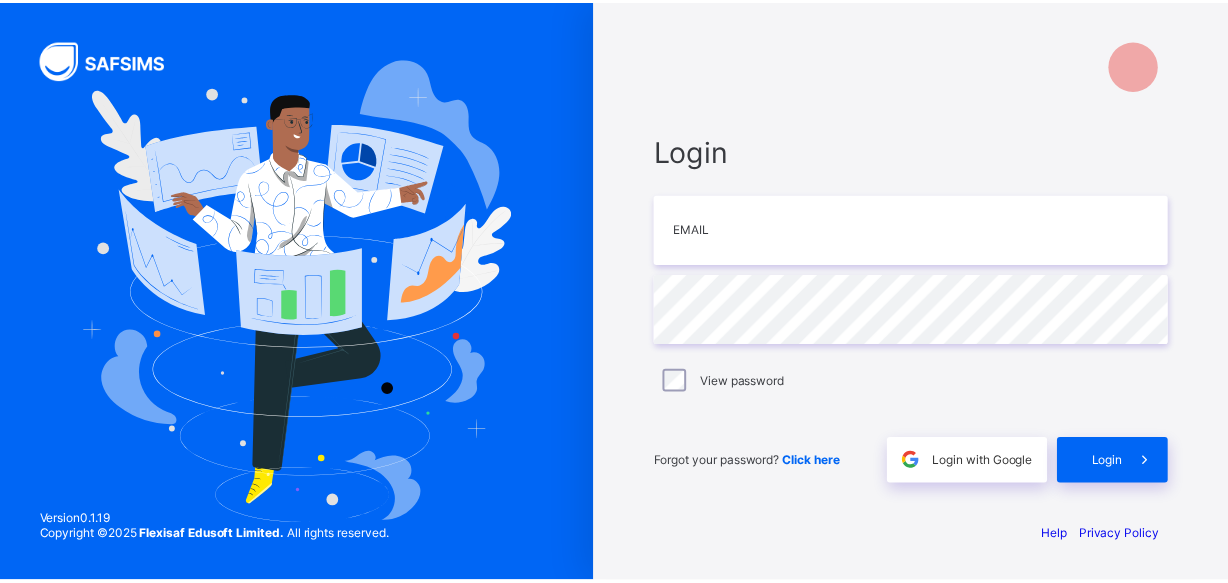scroll, scrollTop: 0, scrollLeft: 0, axis: both 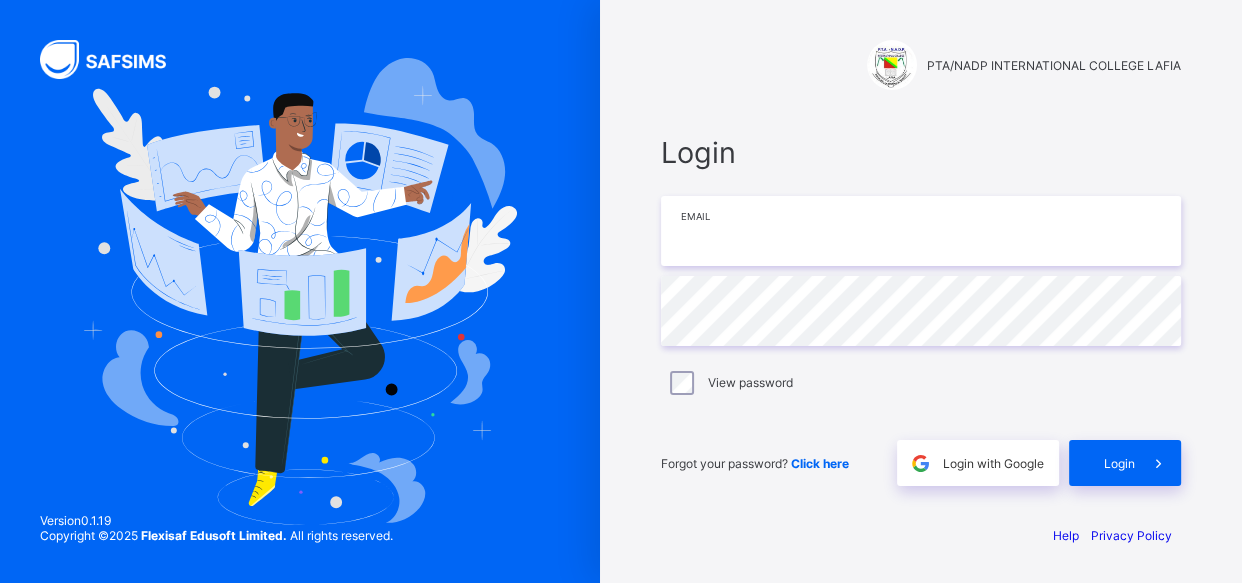 type on "**********" 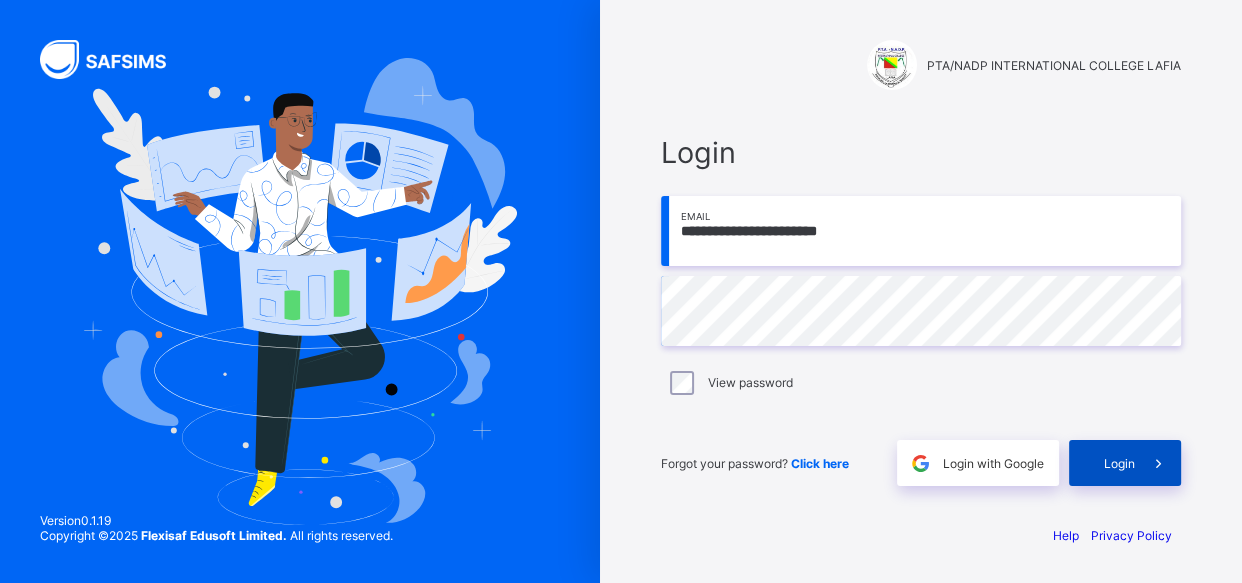 click on "Login" at bounding box center (1125, 463) 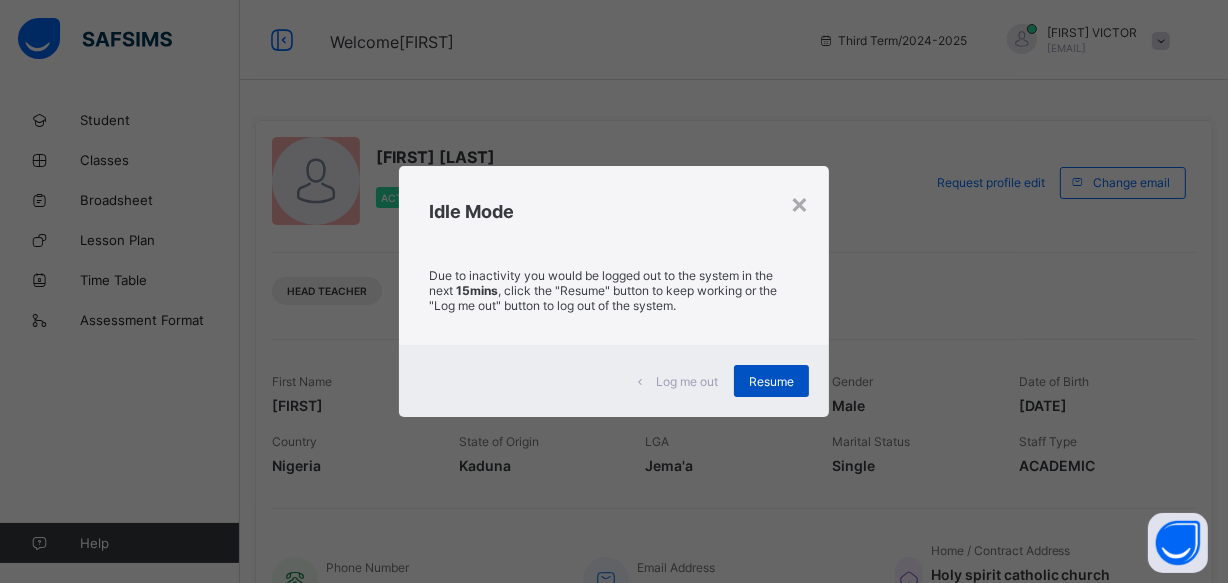 click on "Resume" at bounding box center (771, 381) 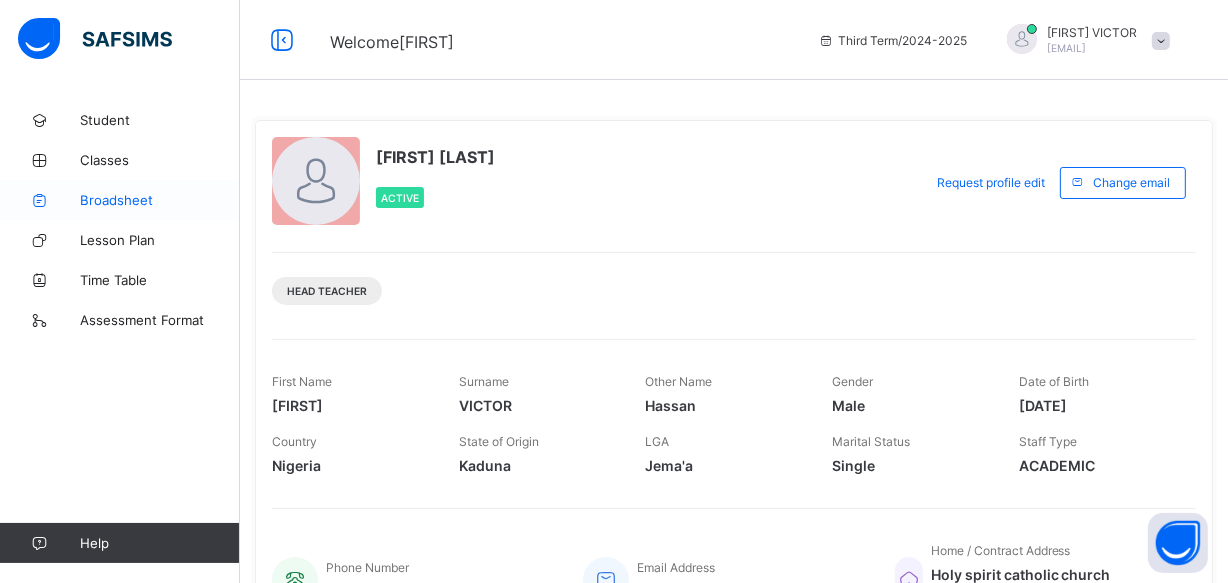 click on "Broadsheet" at bounding box center (160, 200) 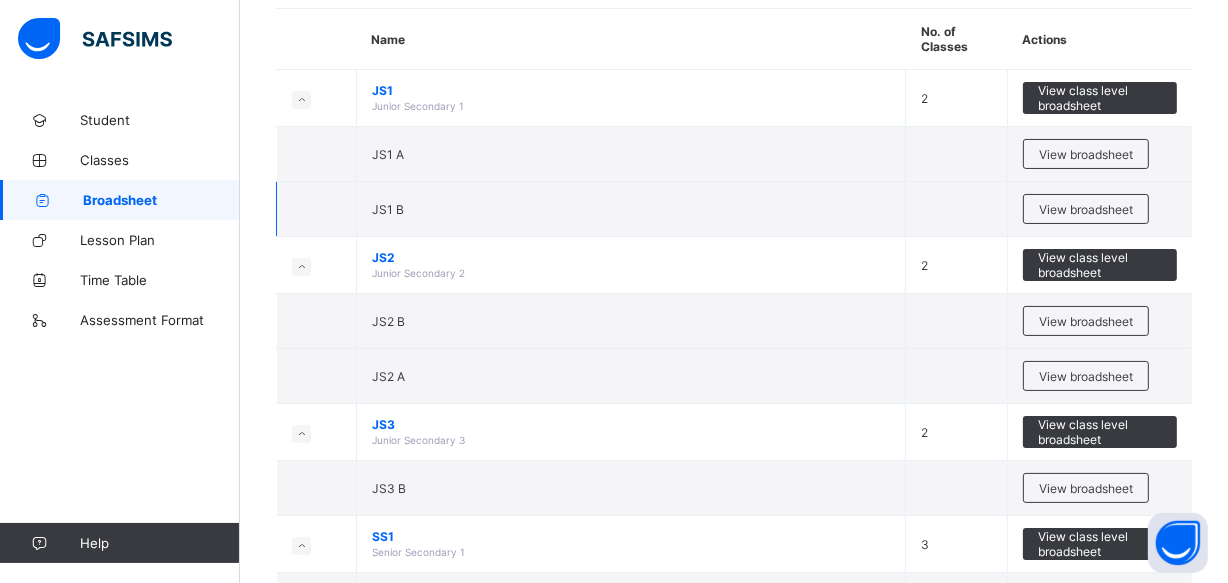 scroll, scrollTop: 181, scrollLeft: 0, axis: vertical 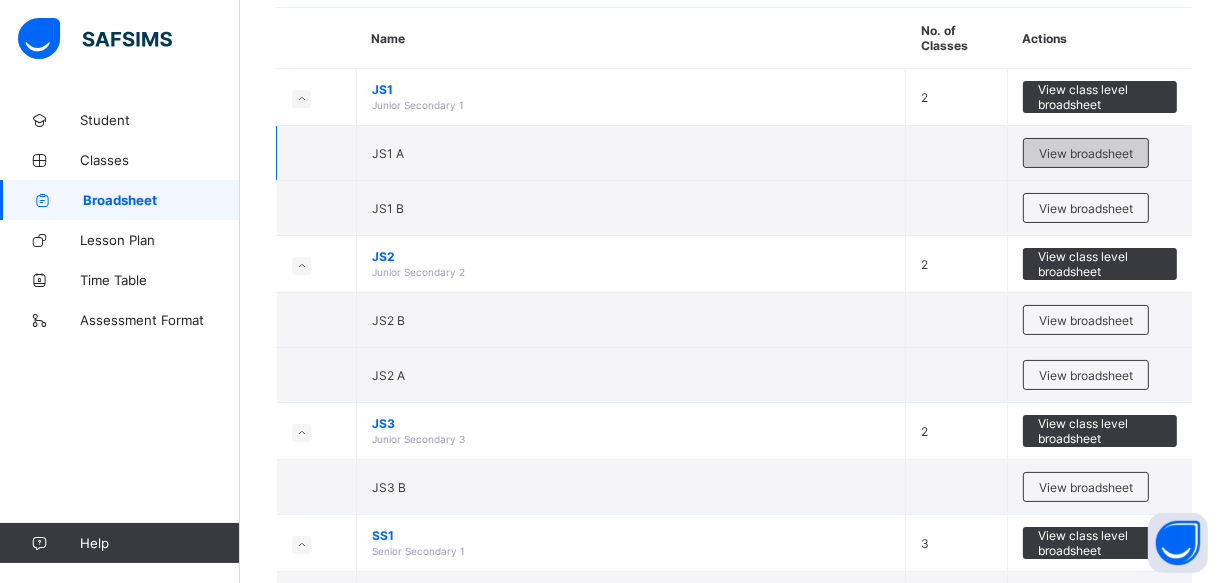 click on "View broadsheet" at bounding box center (1086, 153) 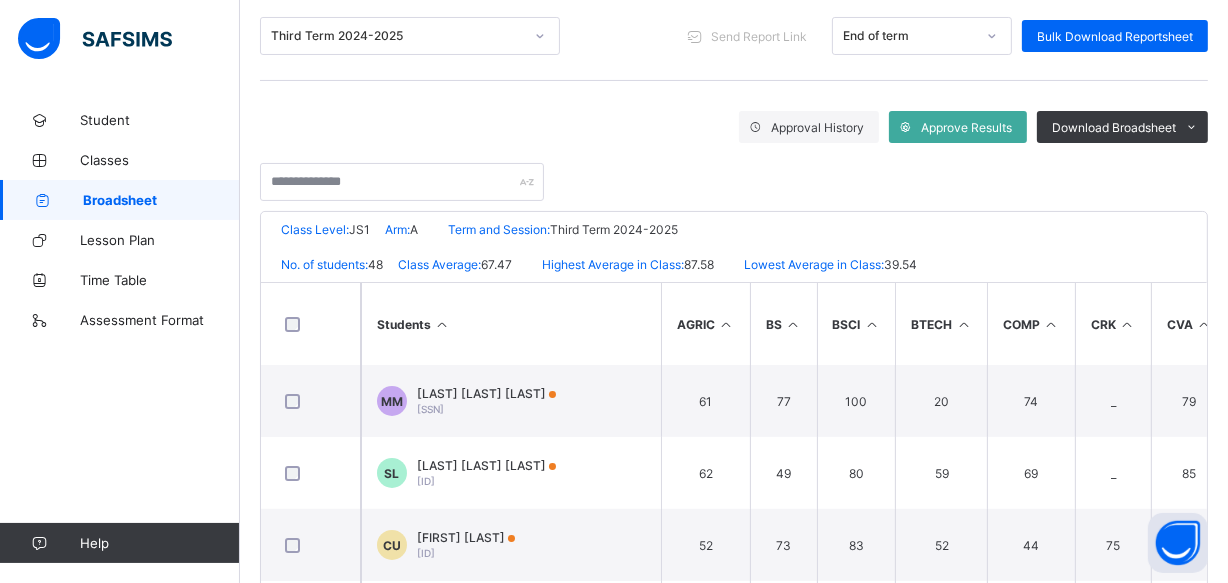 scroll, scrollTop: 272, scrollLeft: 0, axis: vertical 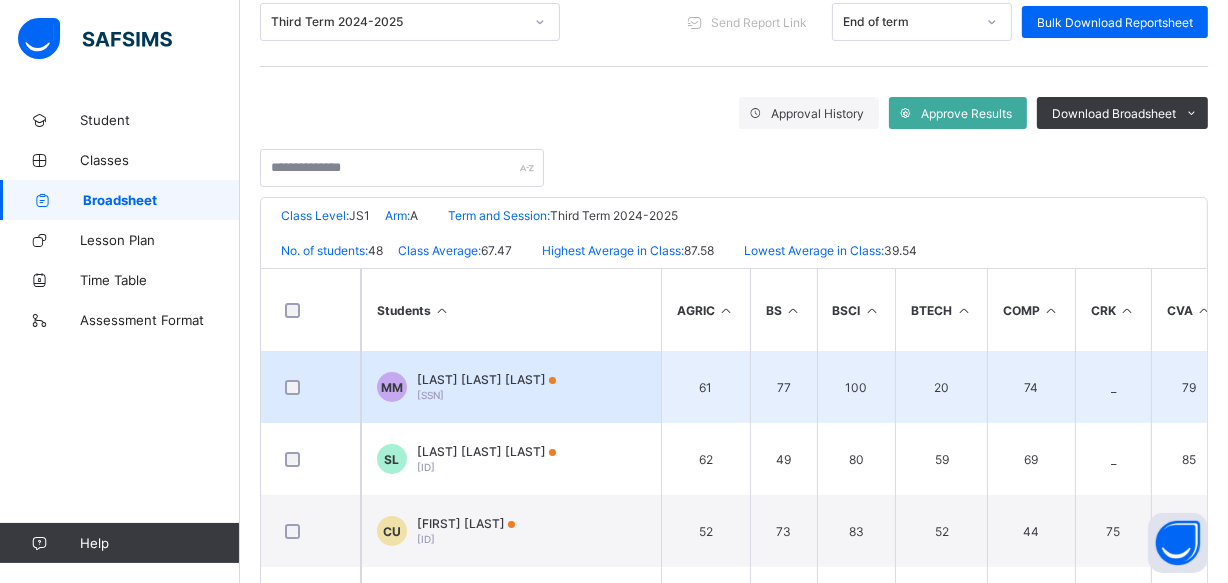 click on "[LAST] [LAST] [LAST]" at bounding box center (486, 379) 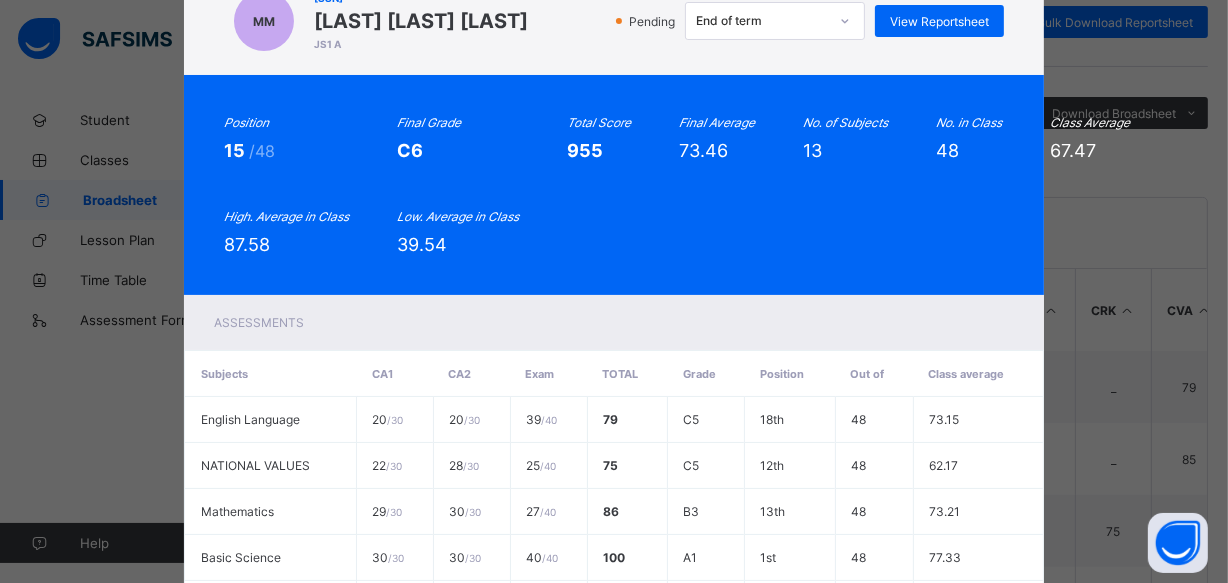 scroll, scrollTop: 0, scrollLeft: 0, axis: both 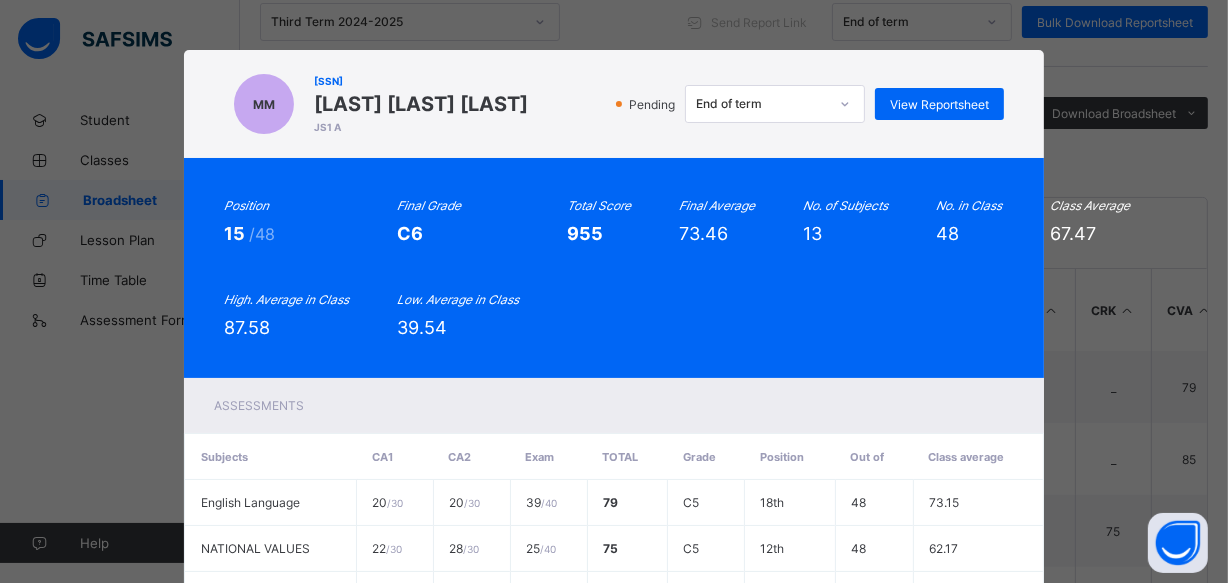 click on "MM [ID] [FIRST] [LAST] JS1 A Pending End of term View Reportsheet Position 15 /48 Final Grade C6 Total Score 955 Final Average 73.46 No. of Subjects 13 No. in Class 48 Class Average 67.47 High. Average in Class 87.58 Low. Average in Class 39.54 Assessments Subjects CA1 CA2 Exam Total Grade Position Out of Class average English Language 20 / 30 20 / 30 39 / 40 79 C5 18th 48 73.15 NATIONAL VALUES 22 / 30 28 / 30 25 / 40 75 C5 12th 48 62.17 Mathematics 29 / 30 30 / 30 27 / 40 86 B3 13th 48 73.21 Basic Science 30 / 30 30 / 30 40 / 40 100 A1 1st 48 77.33 Basic Technology 3 / 30 4 / 30 13 / 40 20 F 48th 48" at bounding box center (614, 291) 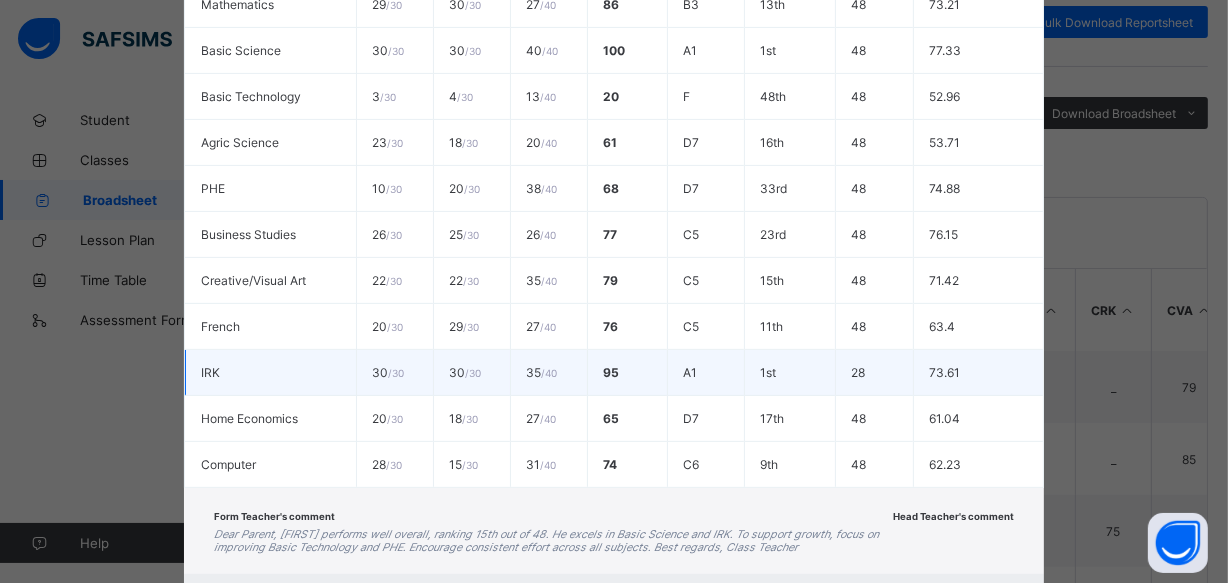scroll, scrollTop: 697, scrollLeft: 0, axis: vertical 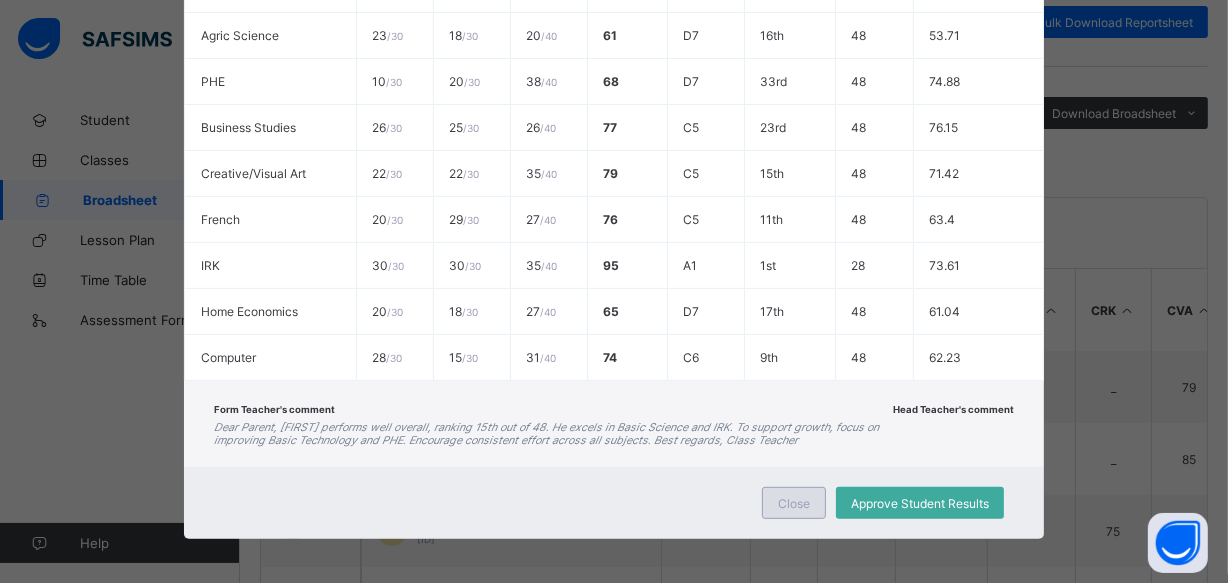 click on "Close" at bounding box center (794, 503) 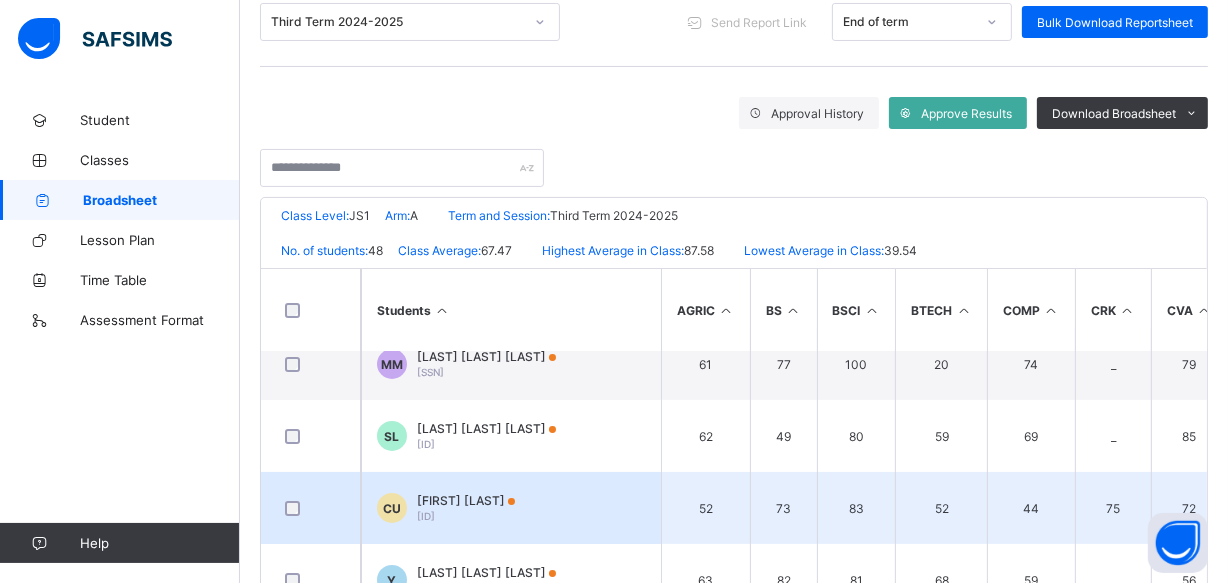 scroll, scrollTop: 0, scrollLeft: 0, axis: both 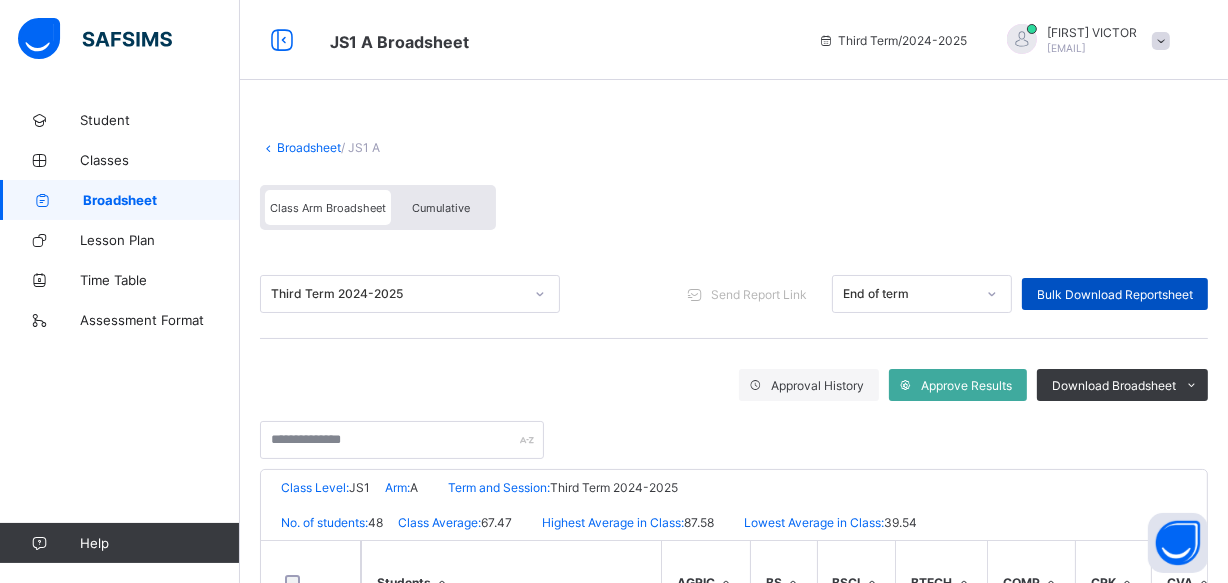 click on "Bulk Download Reportsheet" at bounding box center [1115, 294] 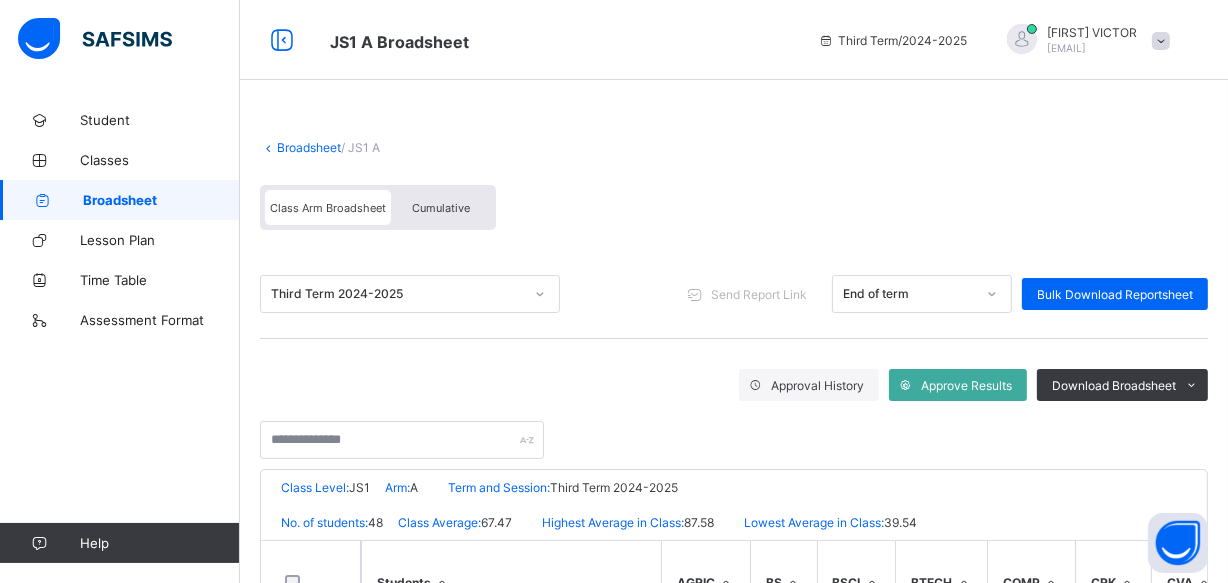 click on "Broadsheet" at bounding box center [161, 200] 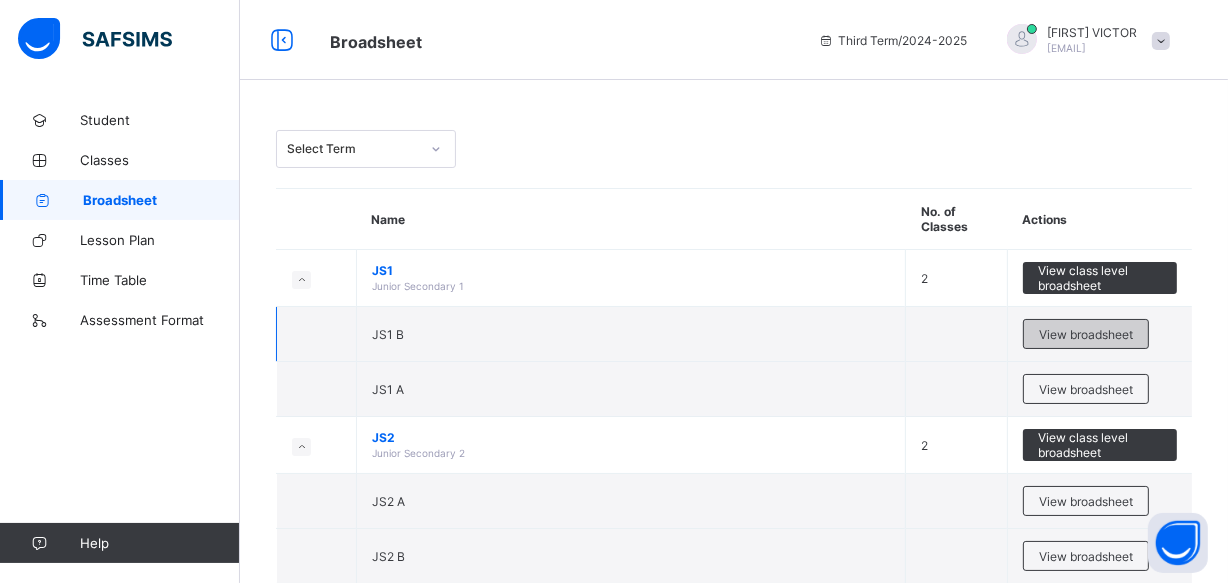 click on "View broadsheet" at bounding box center (1086, 334) 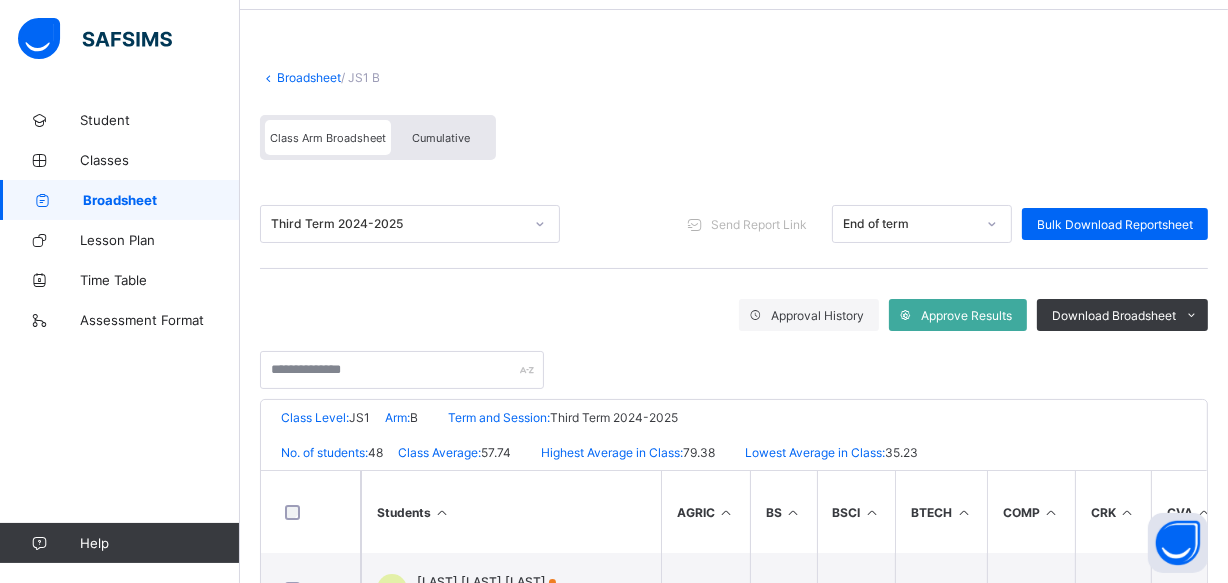 scroll, scrollTop: 90, scrollLeft: 0, axis: vertical 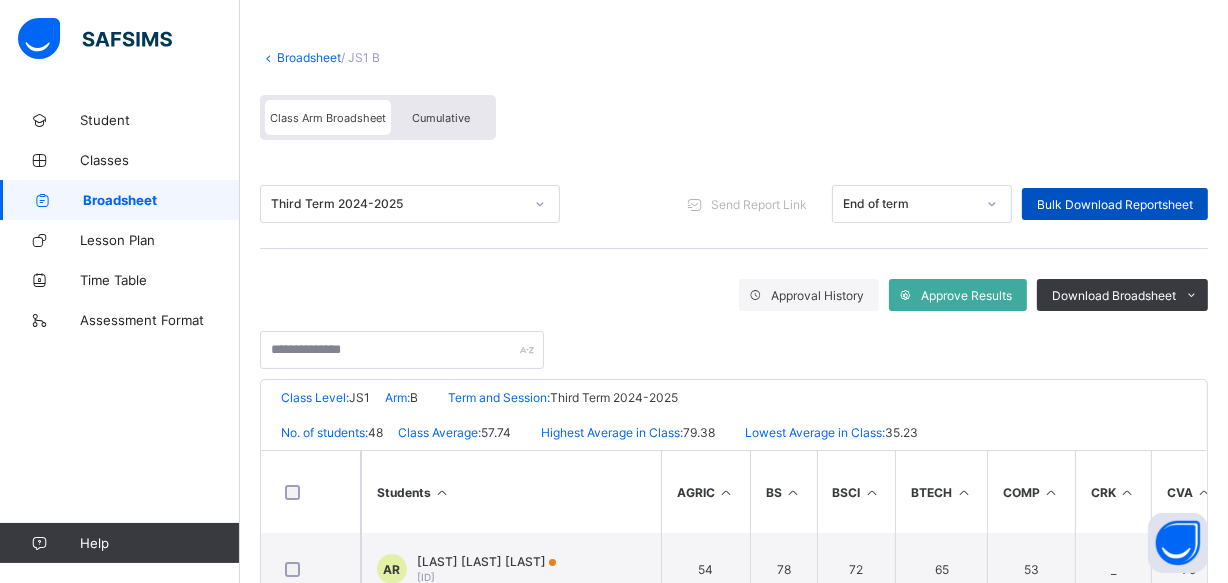 click on "Bulk Download Reportsheet" at bounding box center (1115, 204) 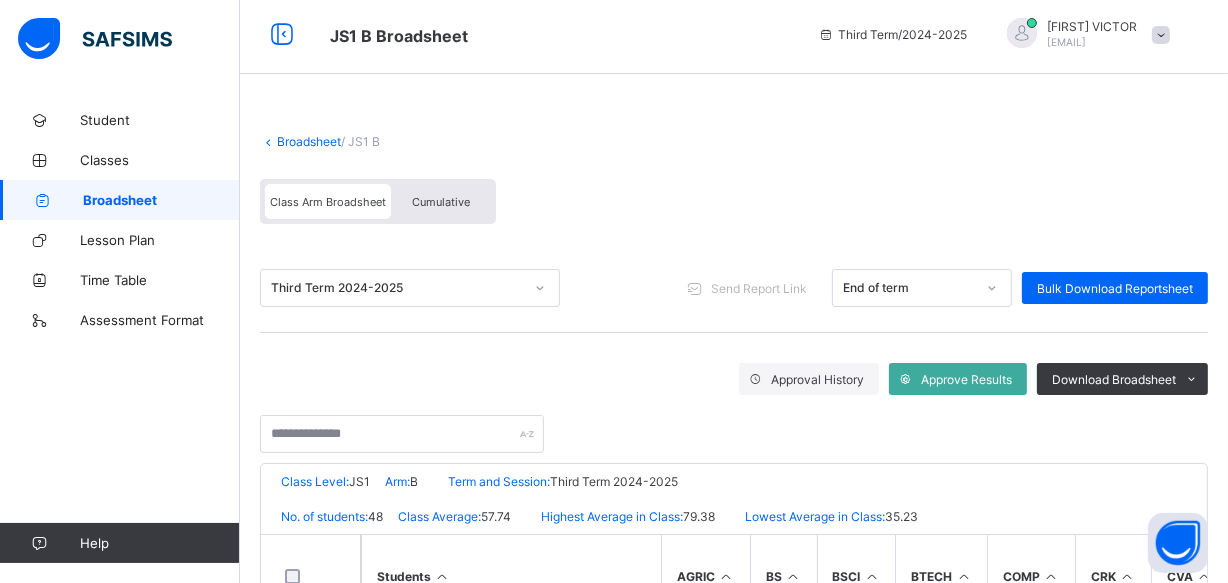 scroll, scrollTop: 0, scrollLeft: 0, axis: both 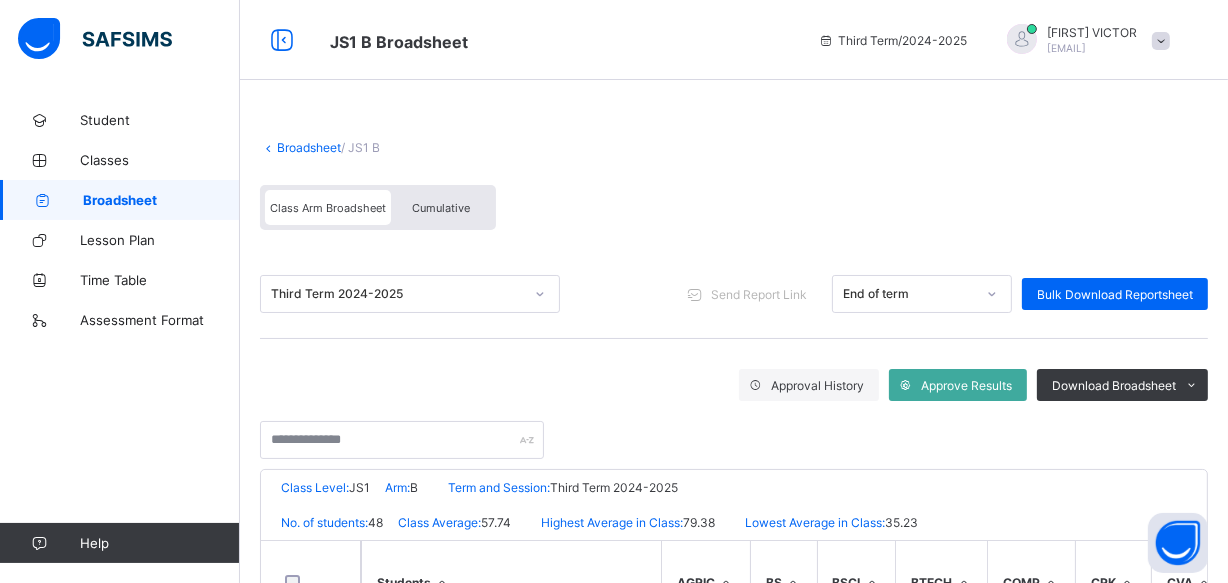 click at bounding box center (1161, 41) 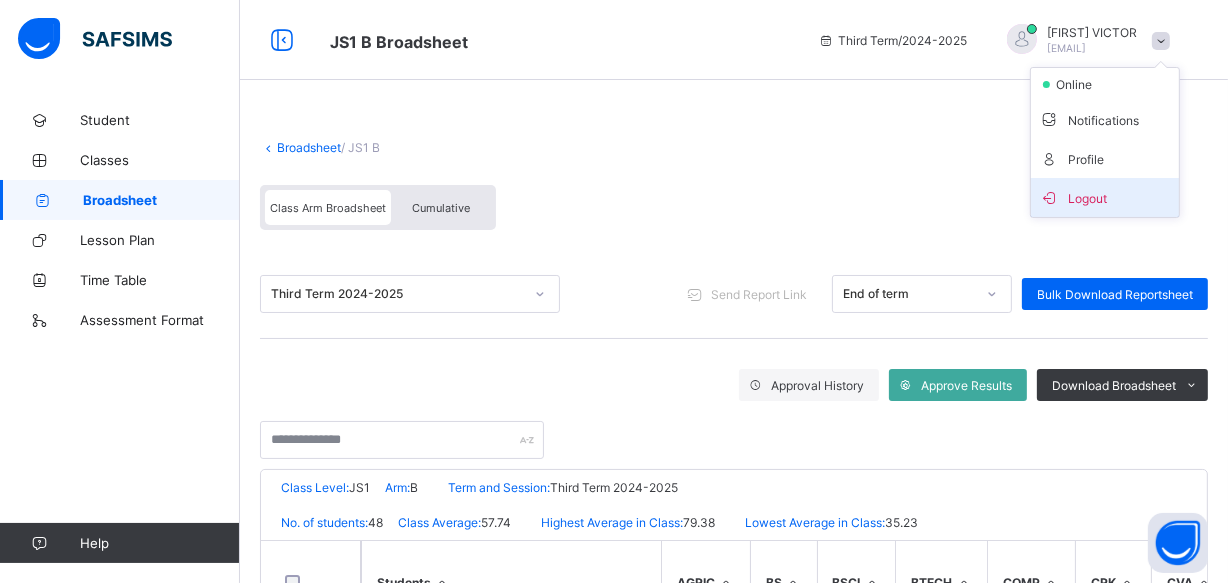click on "Logout" at bounding box center [1105, 197] 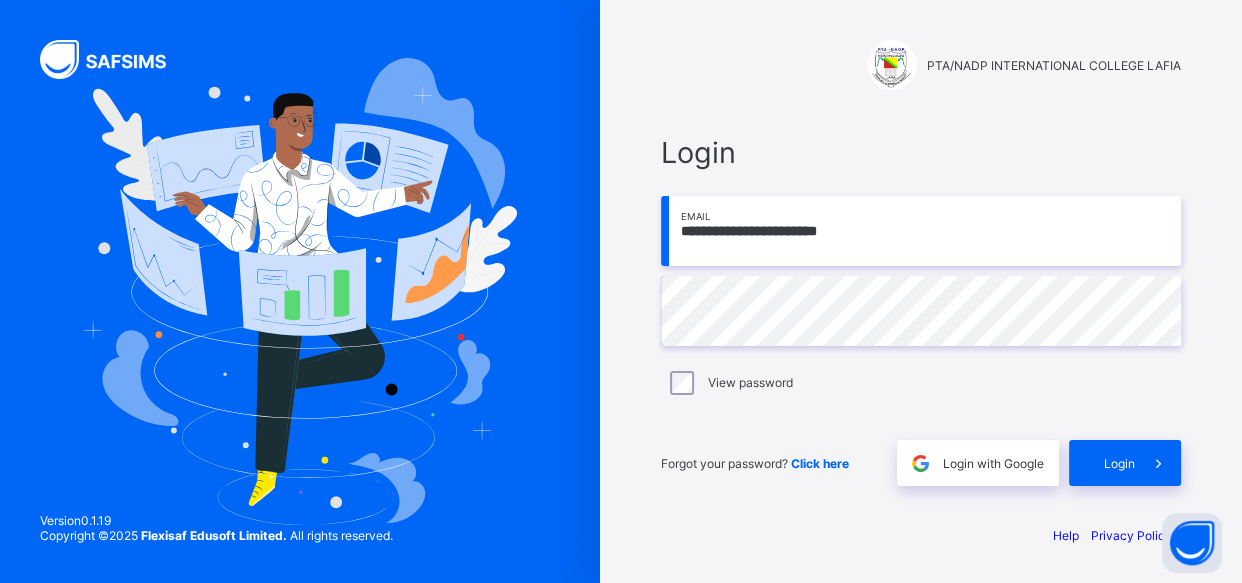 click on "**********" at bounding box center [921, 231] 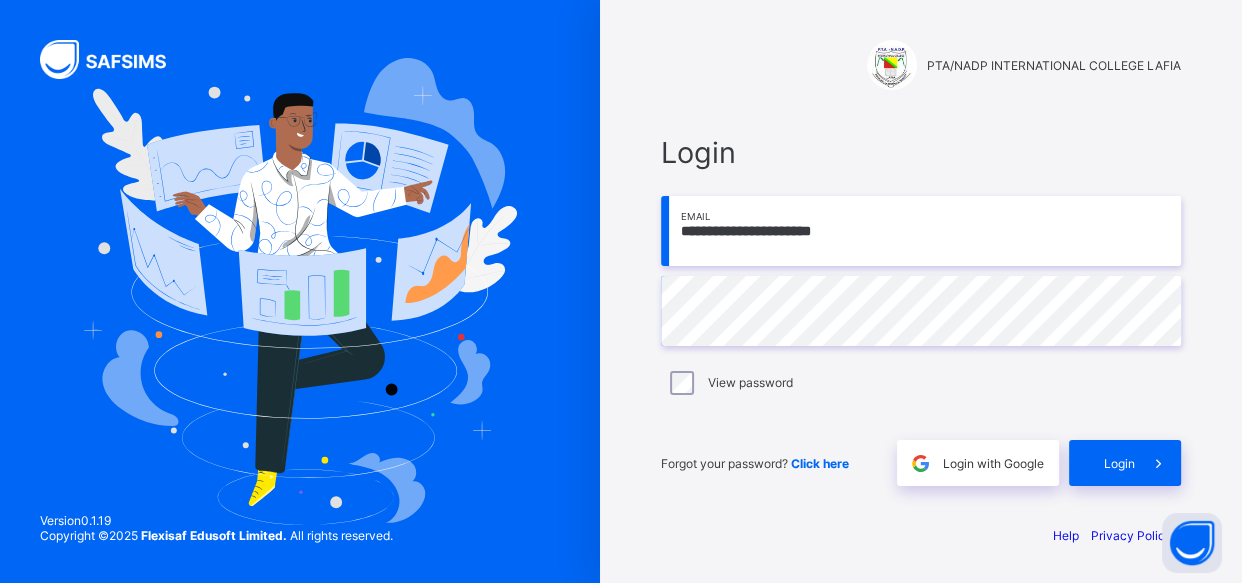 type on "**********" 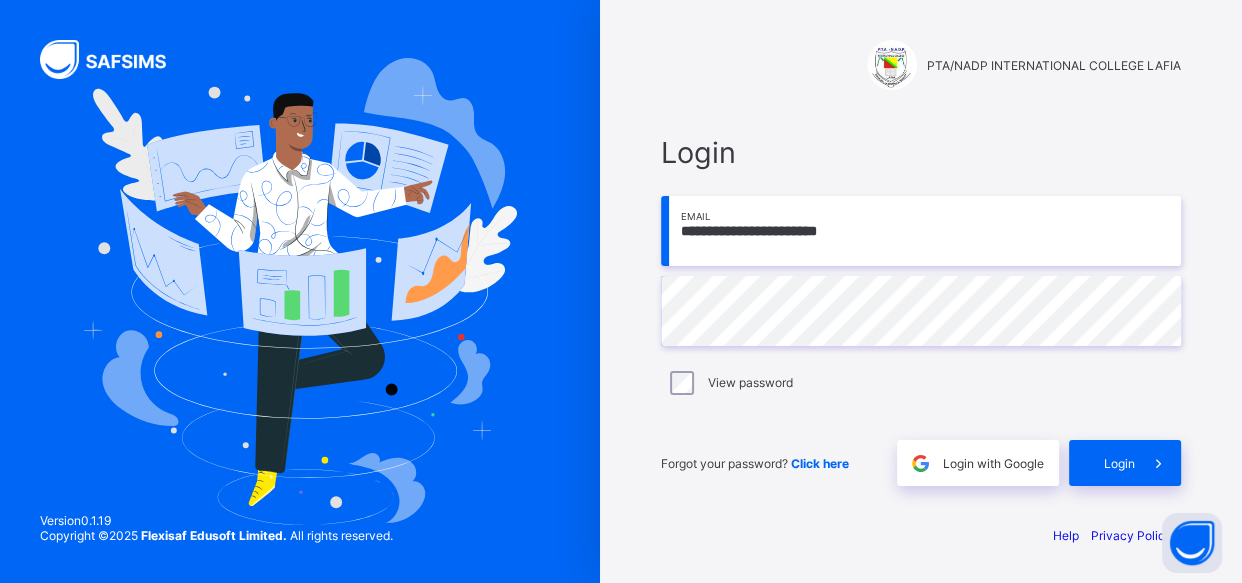 click on "Login" at bounding box center [921, 152] 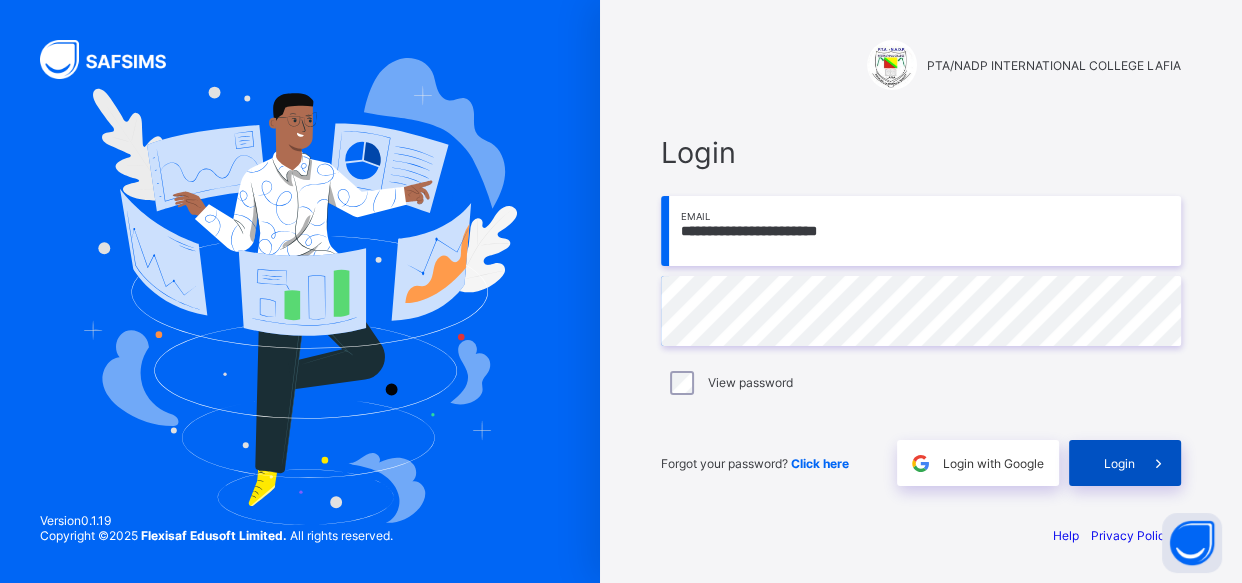 click on "Login" at bounding box center [1119, 463] 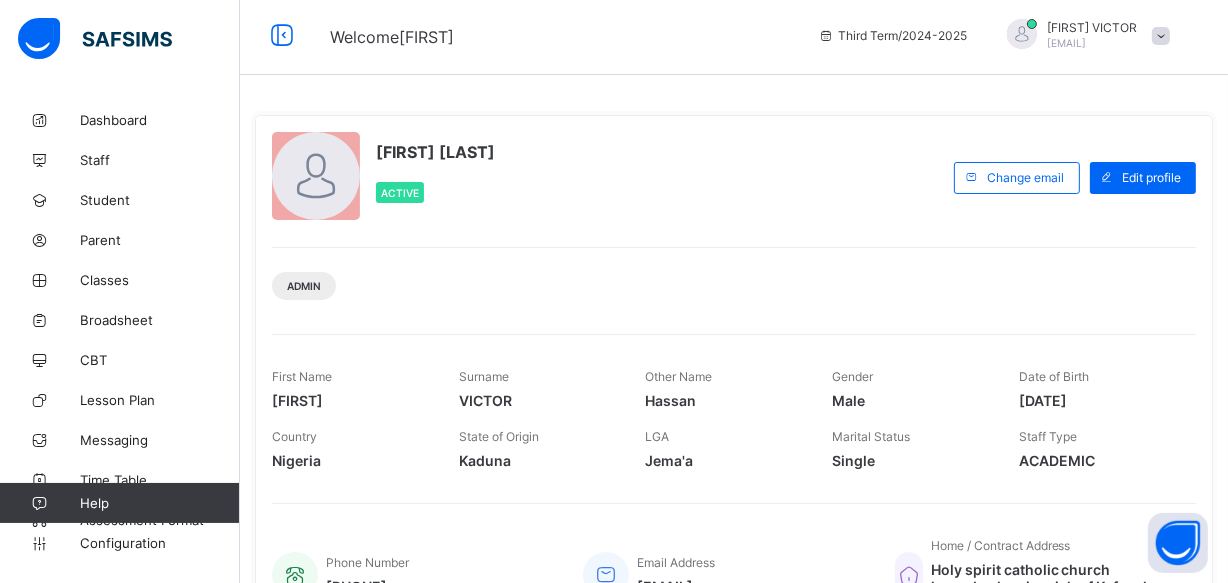 scroll, scrollTop: 0, scrollLeft: 0, axis: both 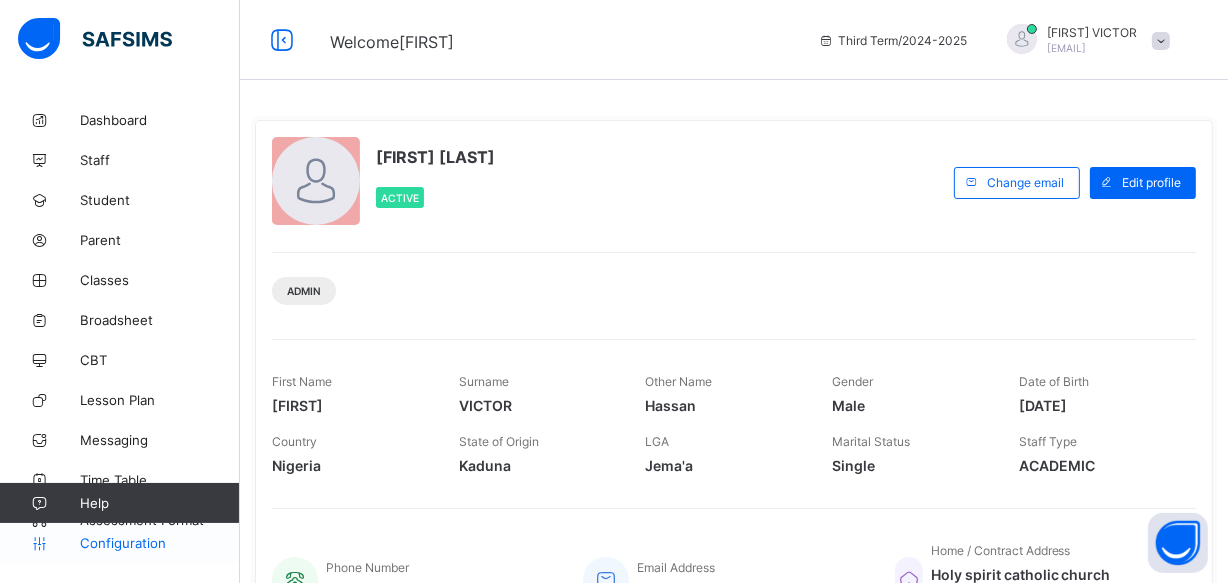 click on "Configuration" at bounding box center [159, 543] 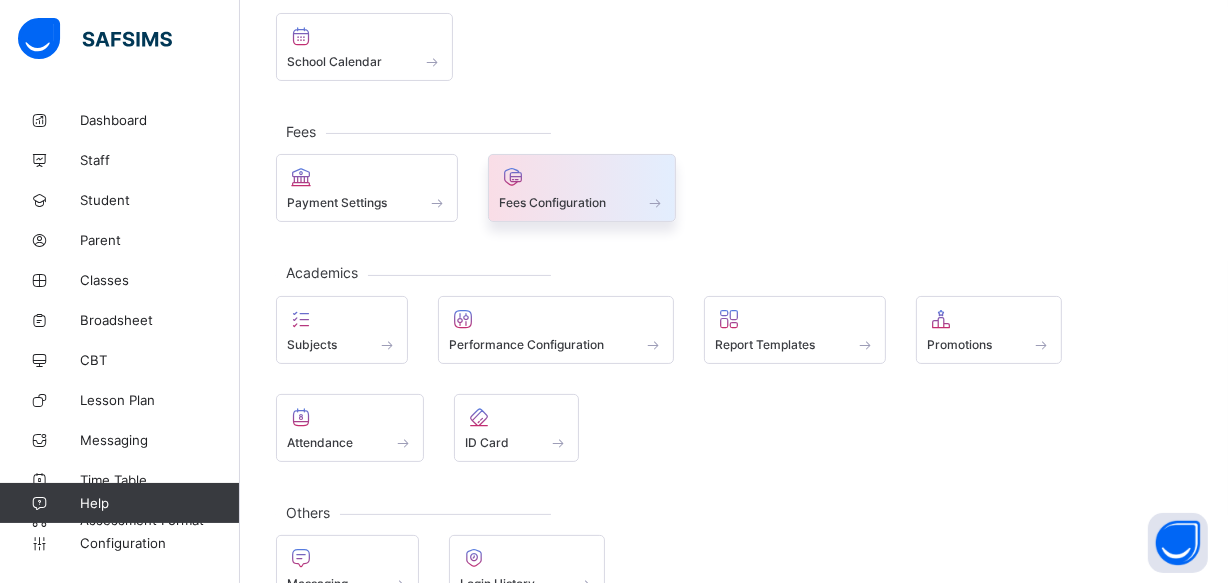 scroll, scrollTop: 272, scrollLeft: 0, axis: vertical 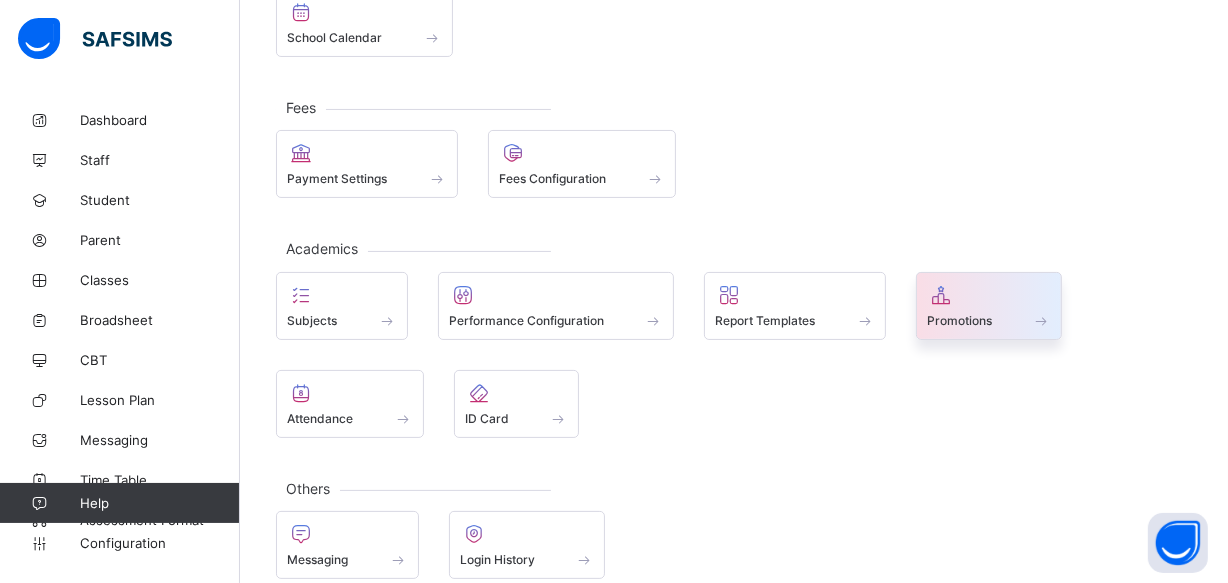 click at bounding box center (989, 295) 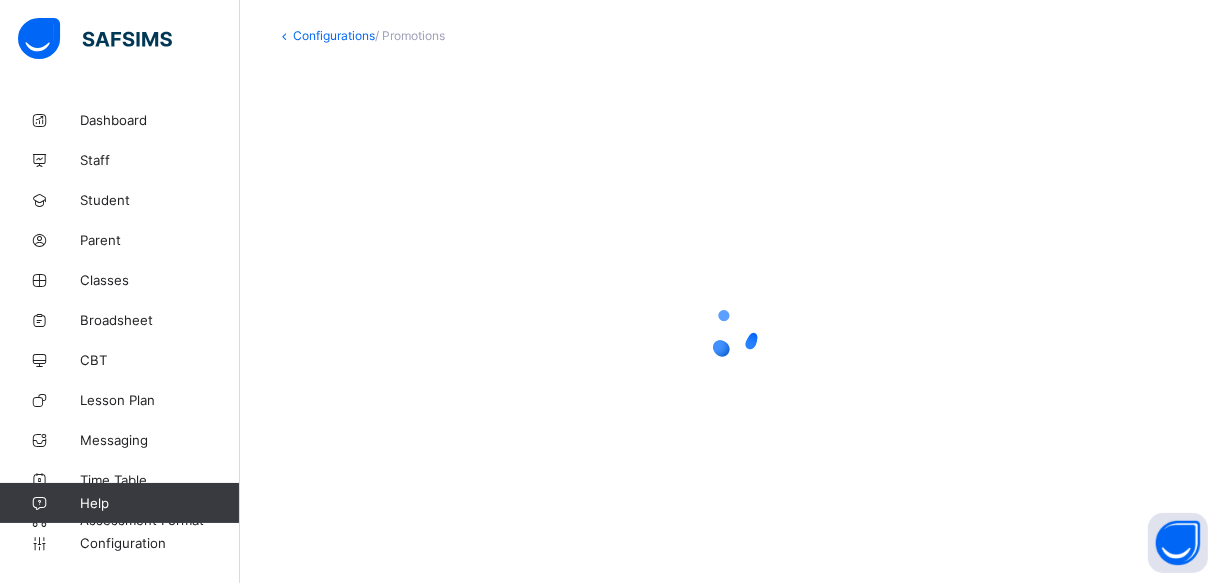scroll, scrollTop: 0, scrollLeft: 0, axis: both 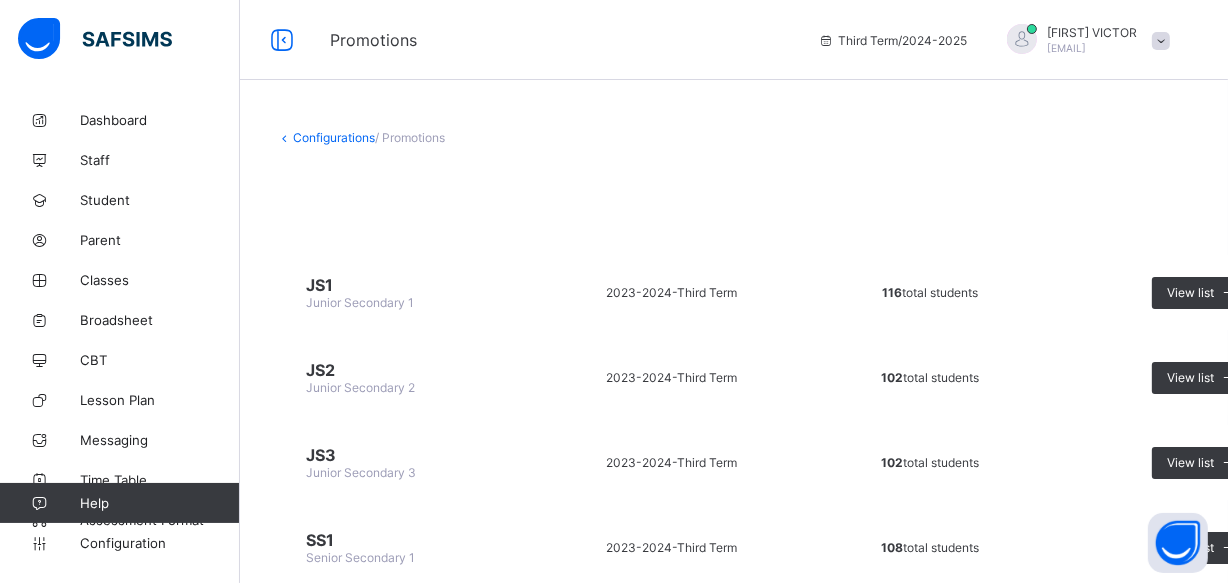 click on "Configurations" at bounding box center [334, 137] 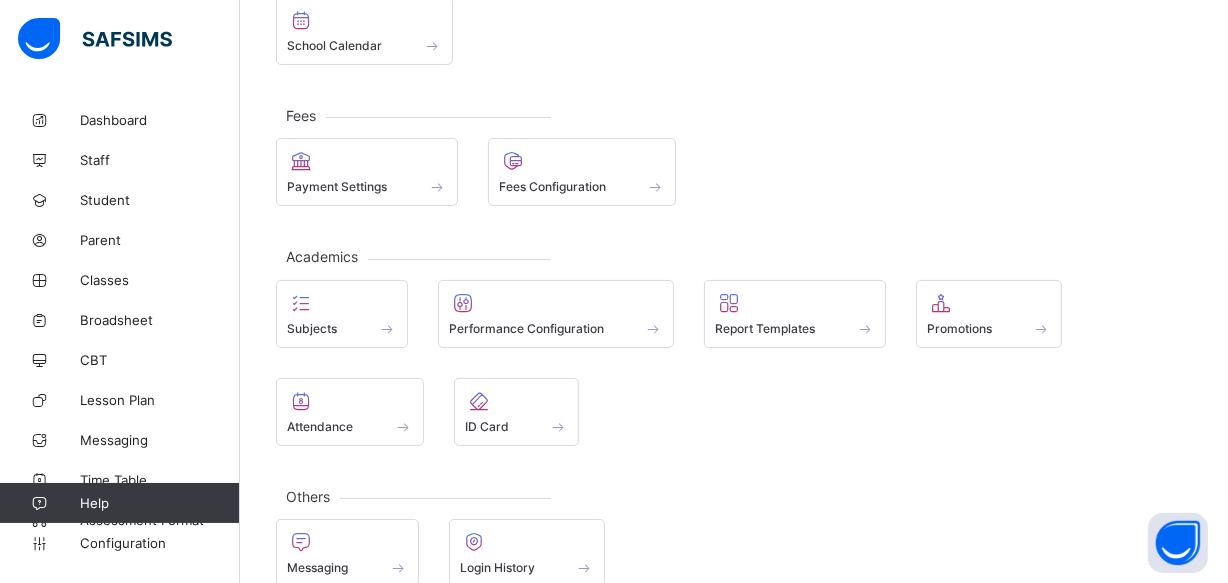 scroll, scrollTop: 272, scrollLeft: 0, axis: vertical 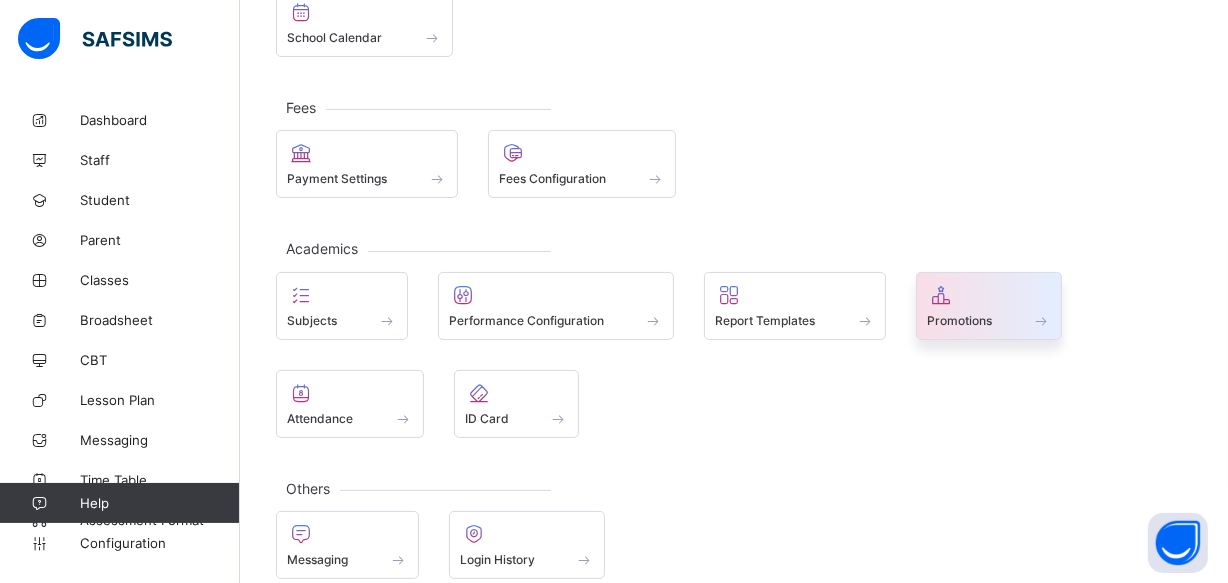 click at bounding box center (989, 309) 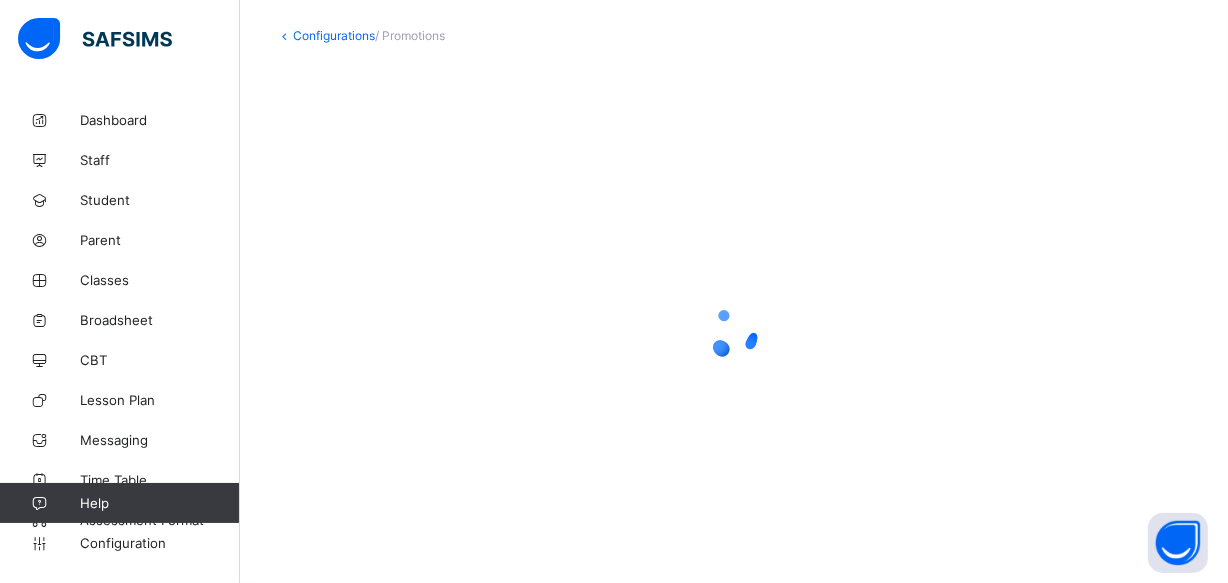 scroll, scrollTop: 0, scrollLeft: 0, axis: both 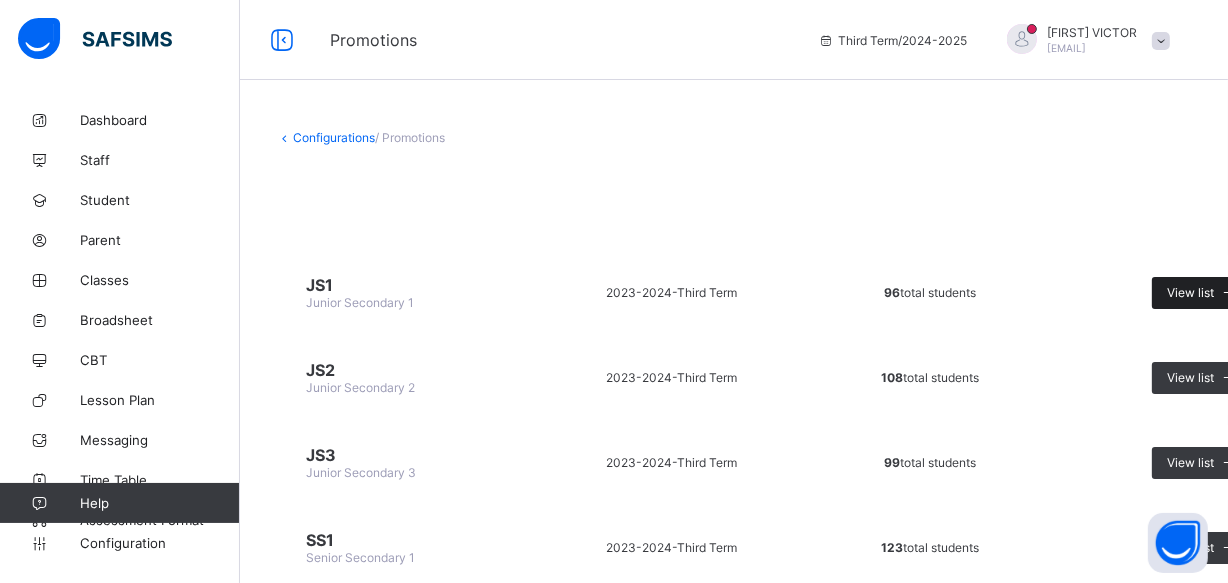 click on "View list" at bounding box center (1190, 292) 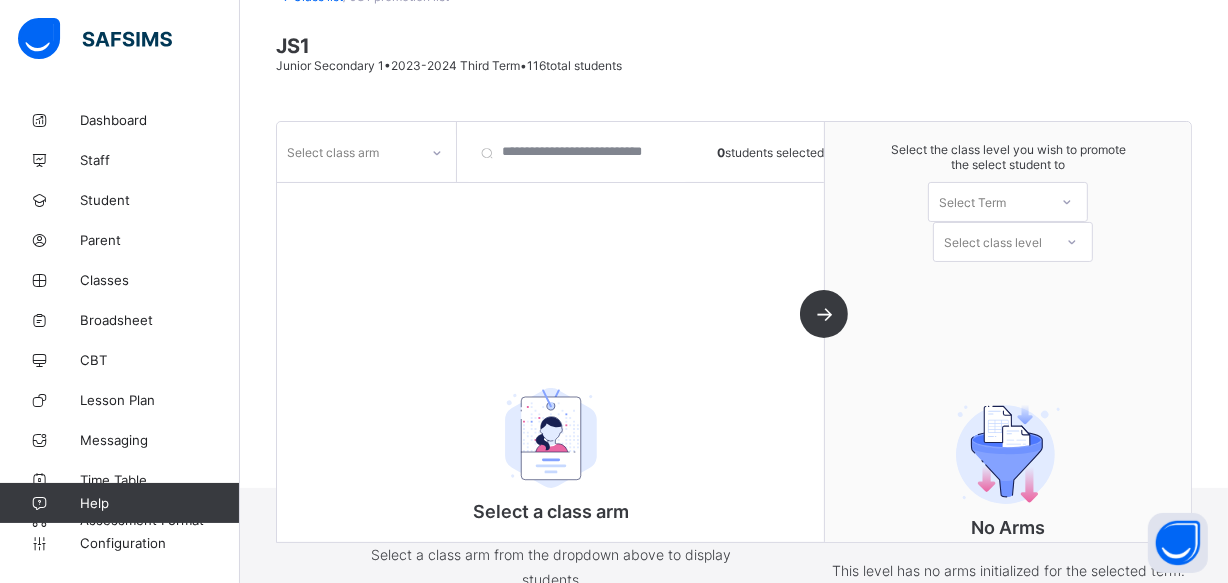 scroll, scrollTop: 98, scrollLeft: 0, axis: vertical 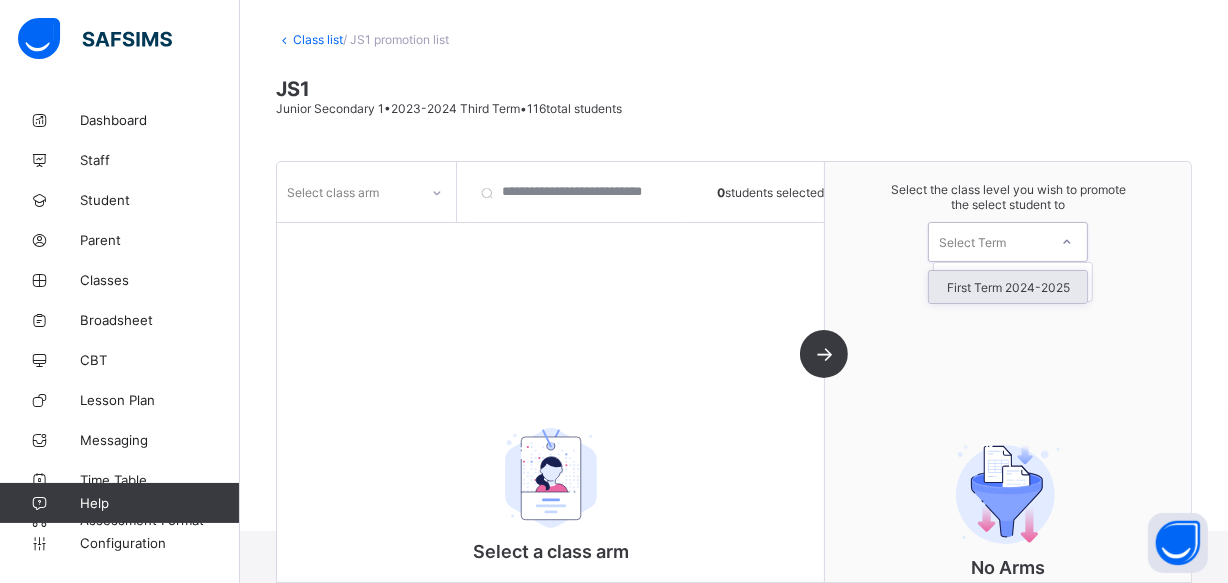 click 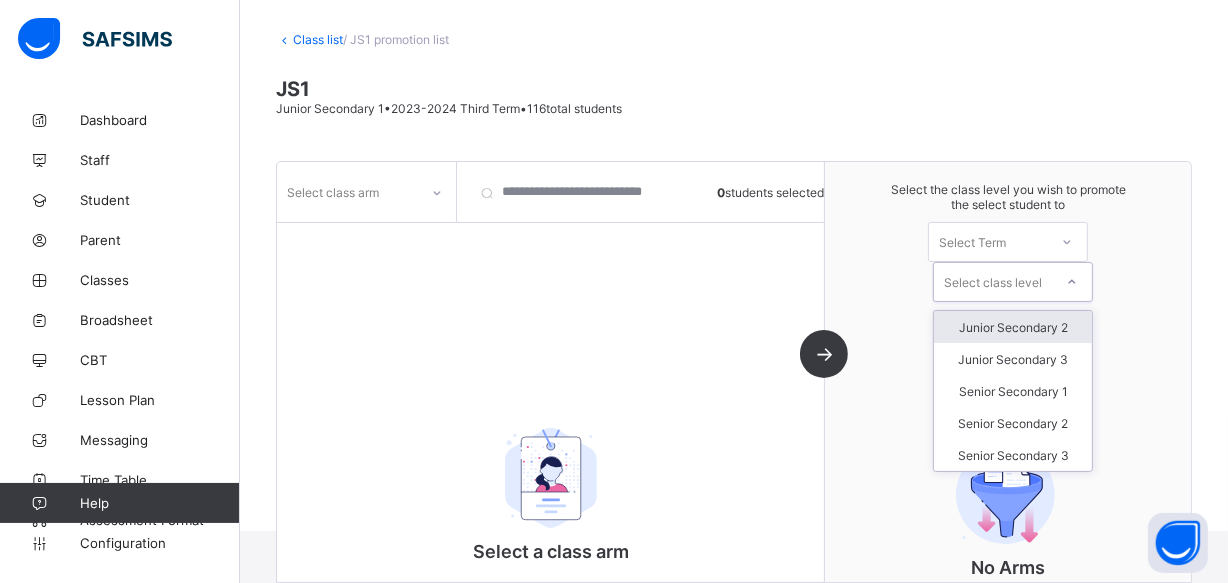 click at bounding box center (1072, 282) 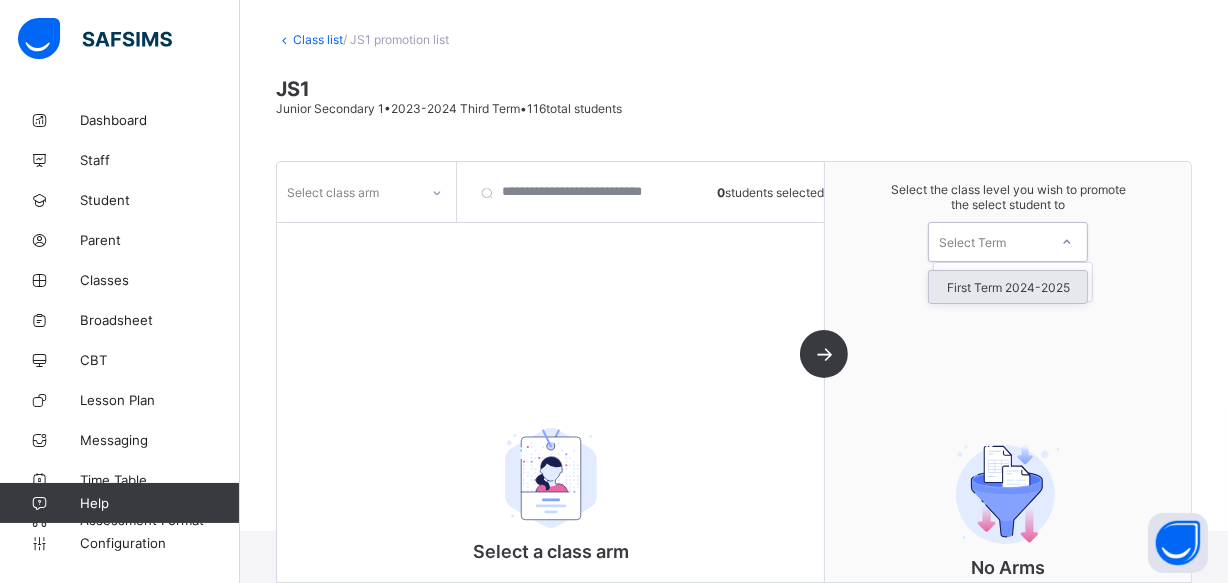 click 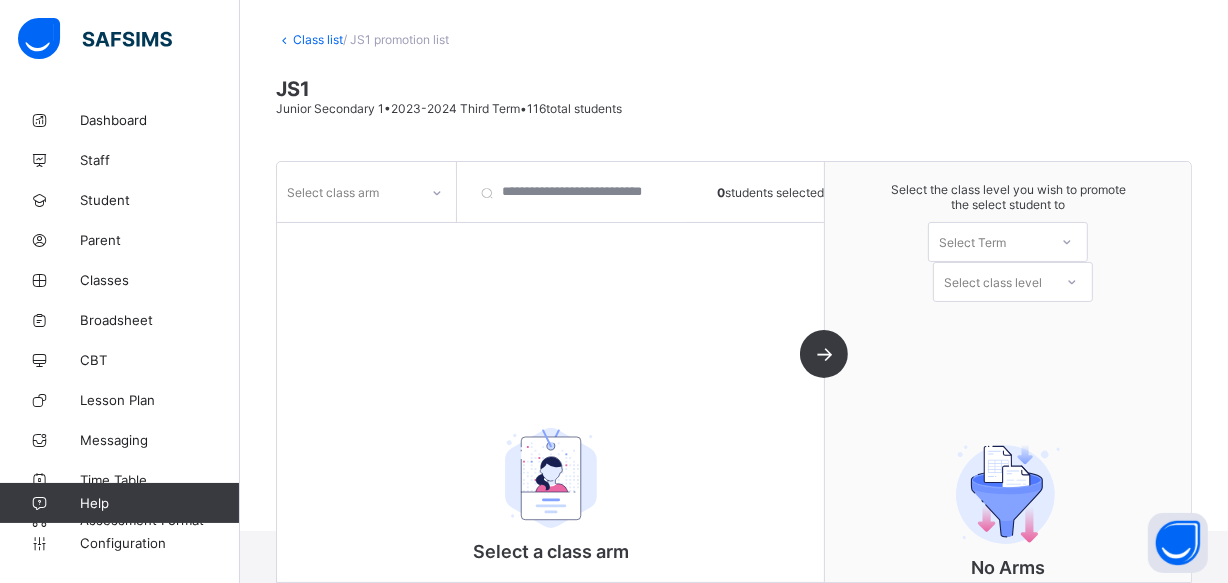 click on "Select class arm 0 students selected Select a class arm Select a class arm from the dropdown above to display students" at bounding box center (551, 372) 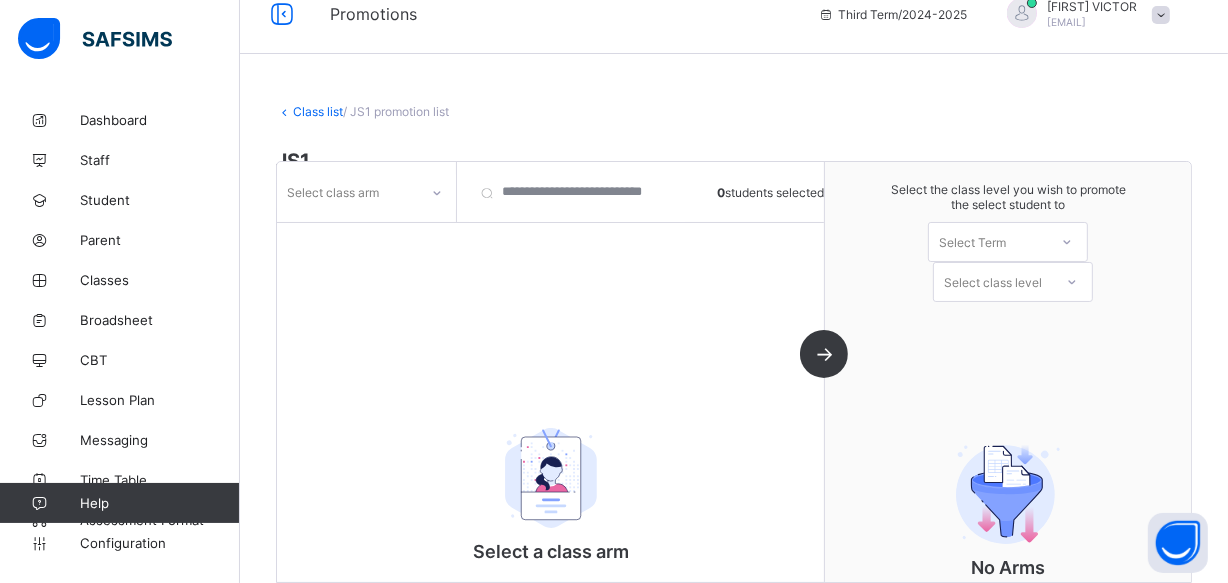 scroll, scrollTop: 0, scrollLeft: 0, axis: both 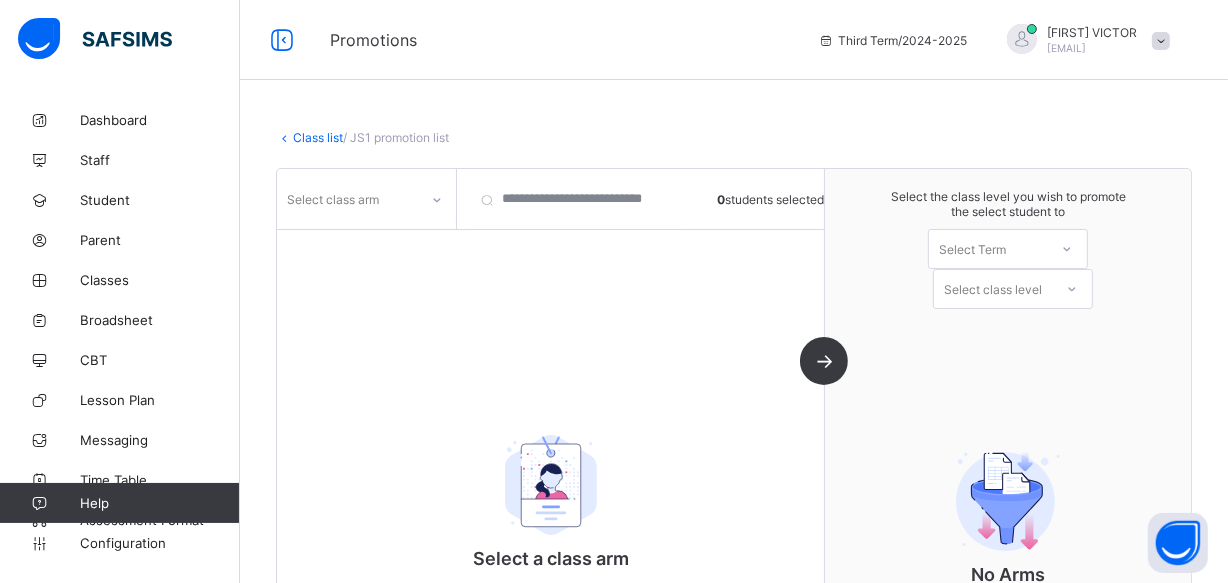 click on "Class list" at bounding box center [318, 137] 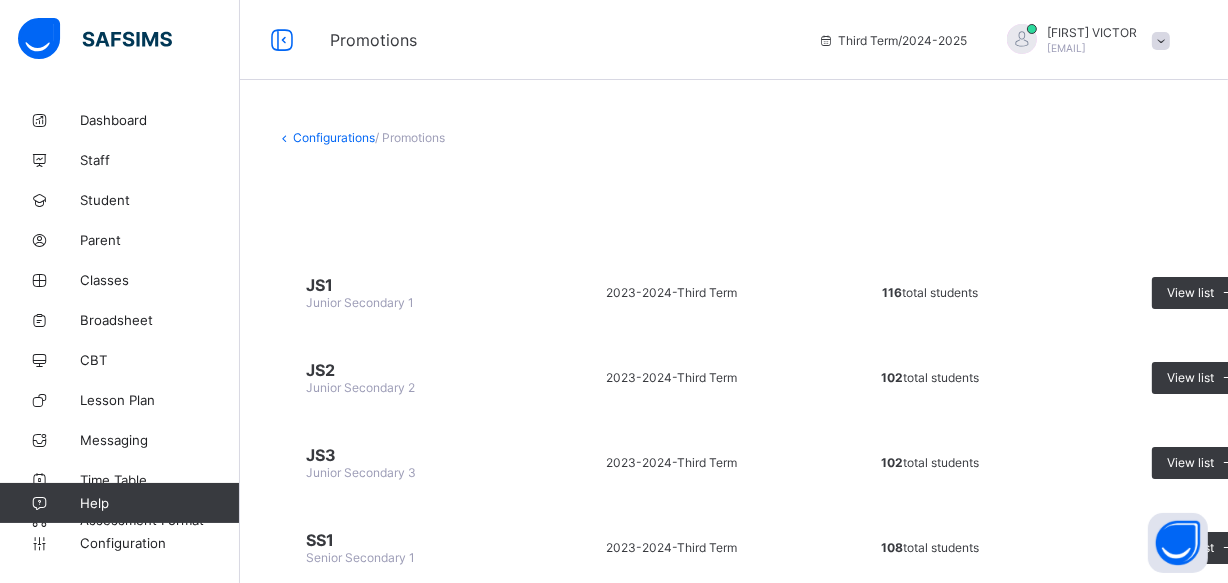 click on "Third Term" at bounding box center (707, 292) 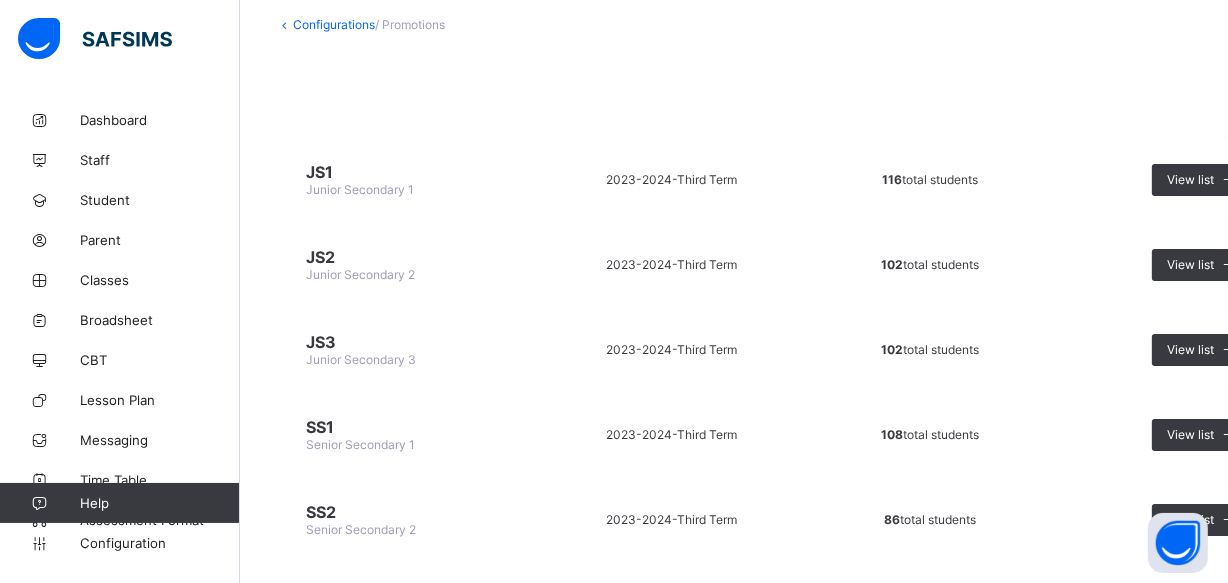 scroll, scrollTop: 0, scrollLeft: 0, axis: both 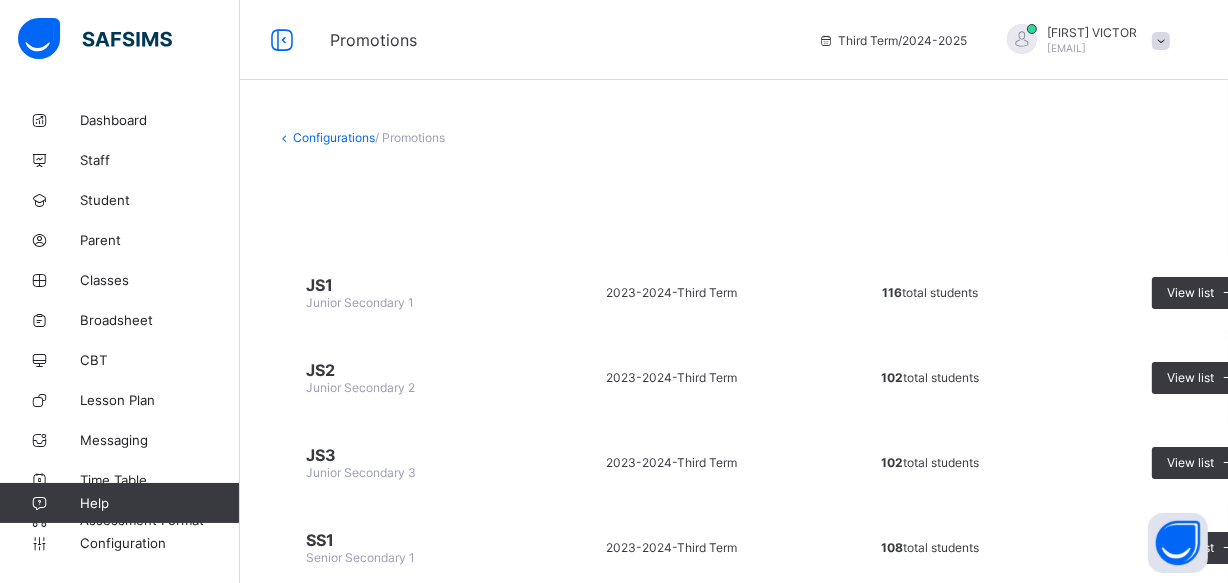 click on "/ Promotions" at bounding box center [410, 137] 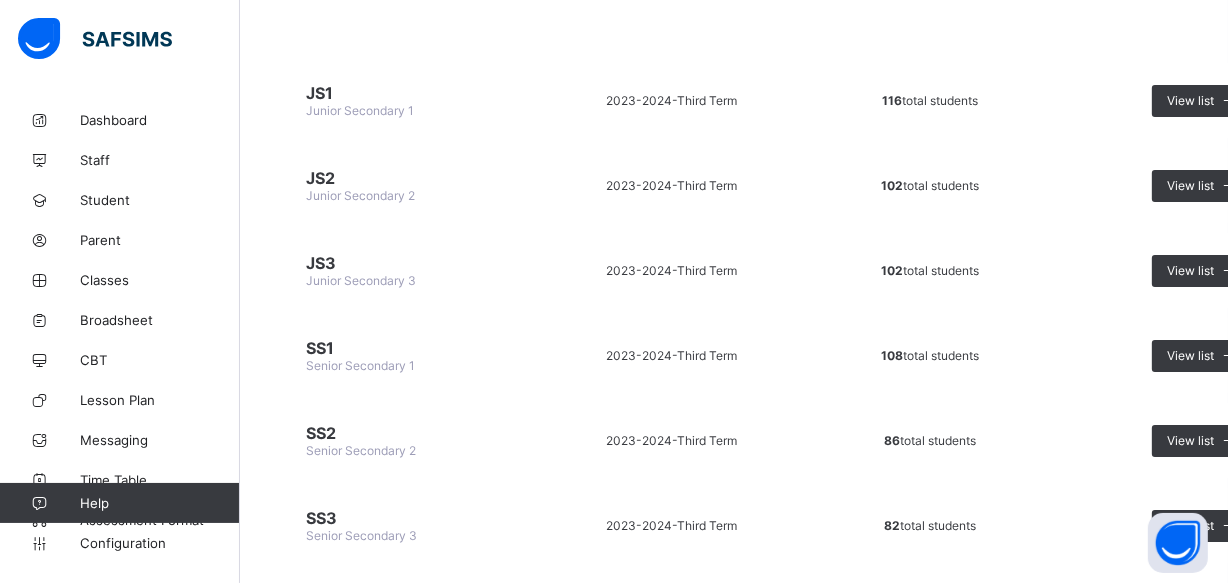scroll, scrollTop: 233, scrollLeft: 0, axis: vertical 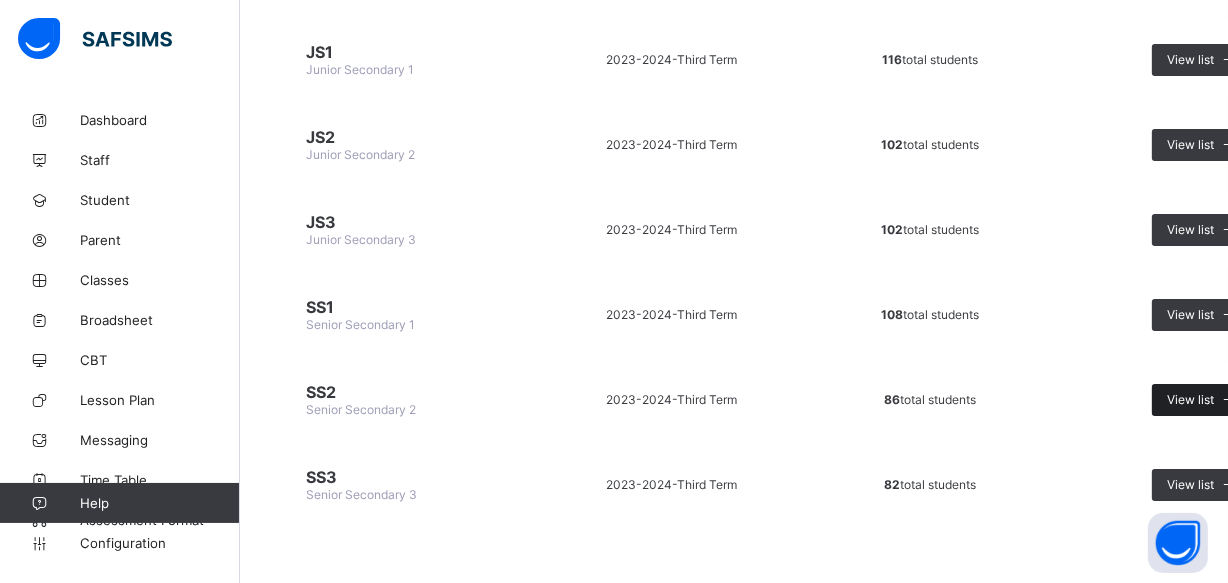 click at bounding box center [1230, 399] 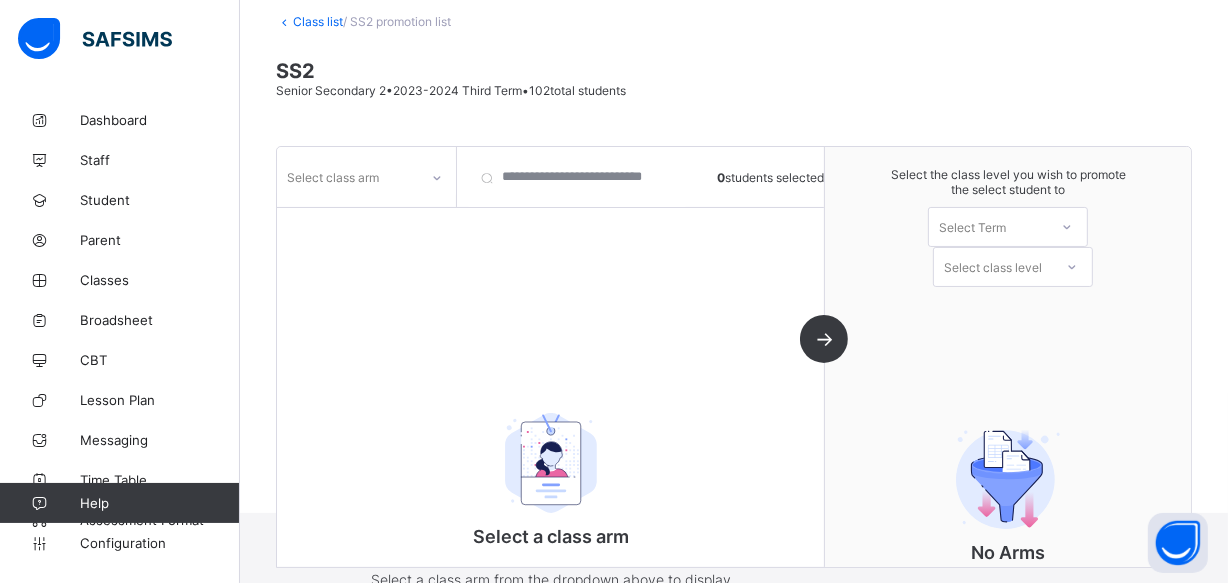 scroll, scrollTop: 189, scrollLeft: 0, axis: vertical 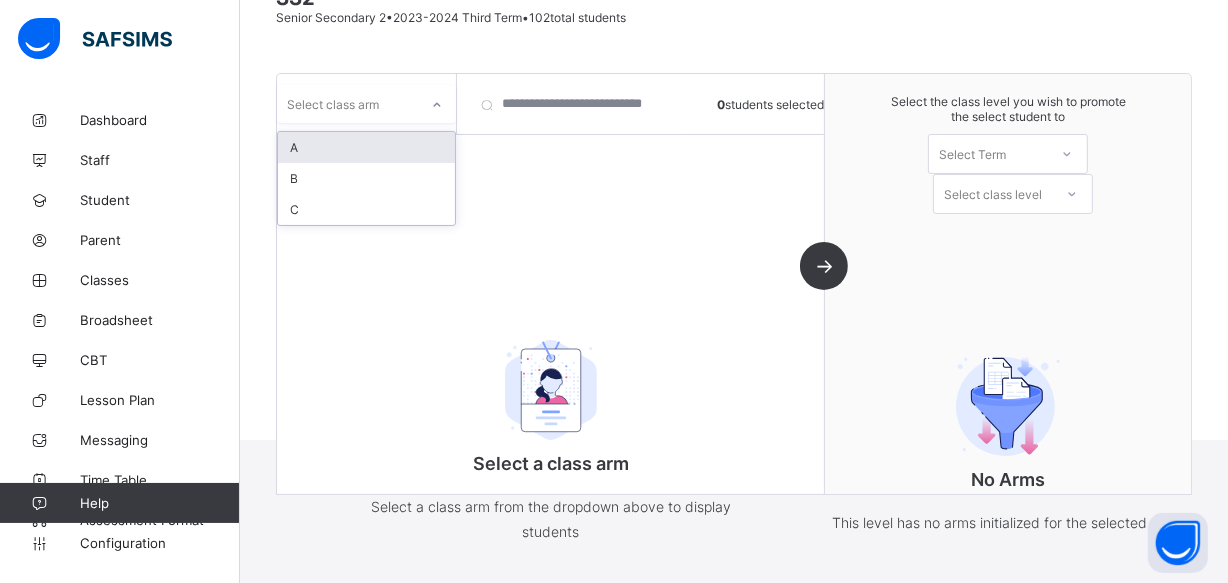 click 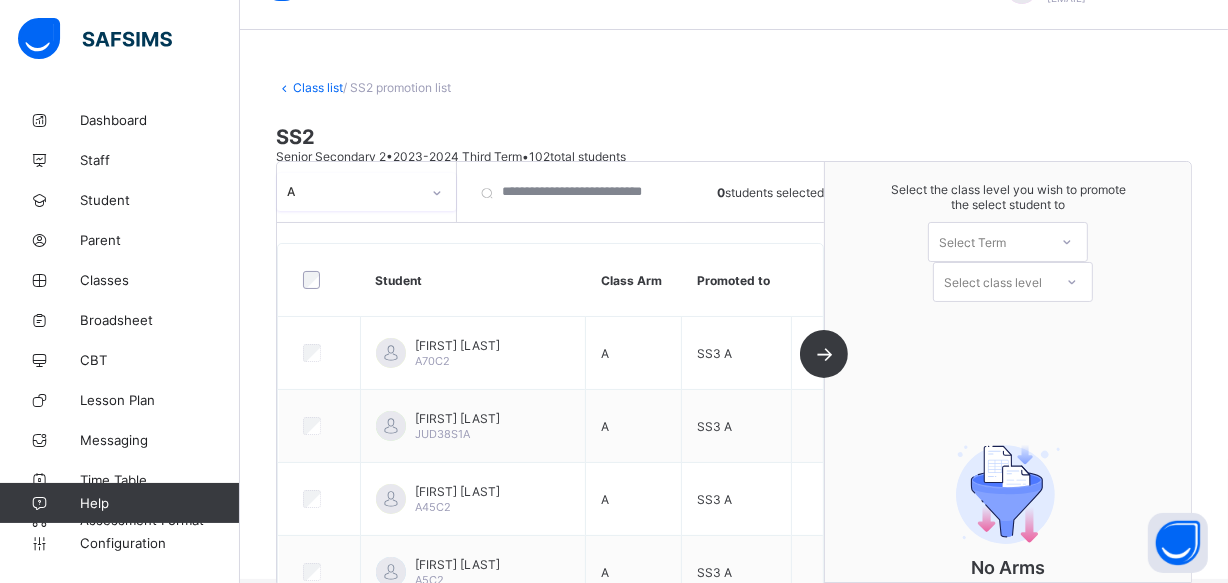 scroll, scrollTop: 7, scrollLeft: 0, axis: vertical 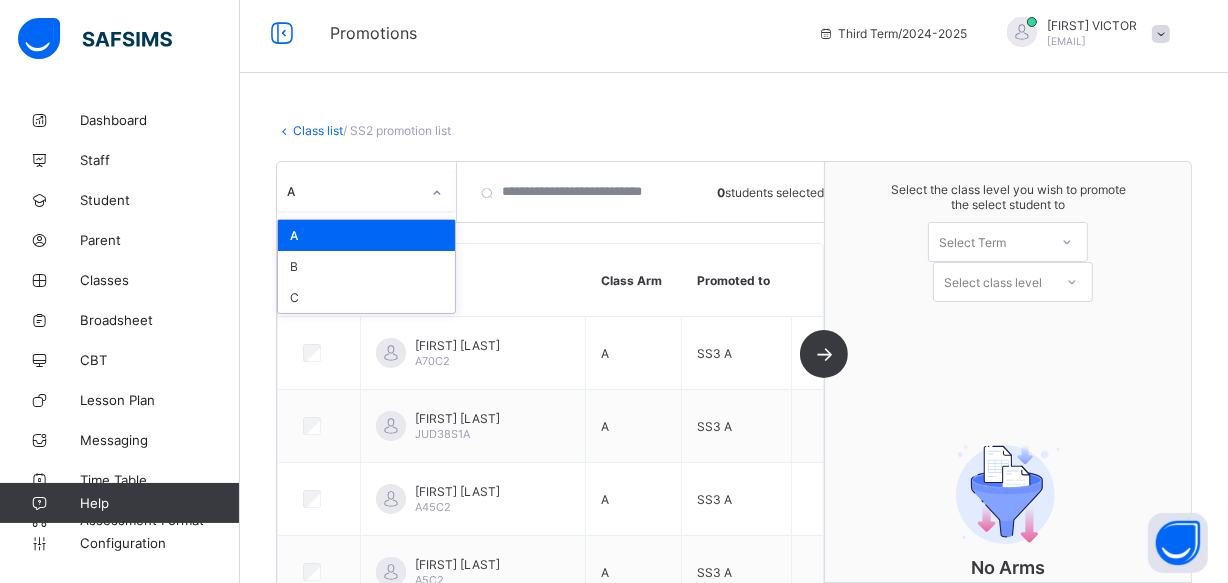 click 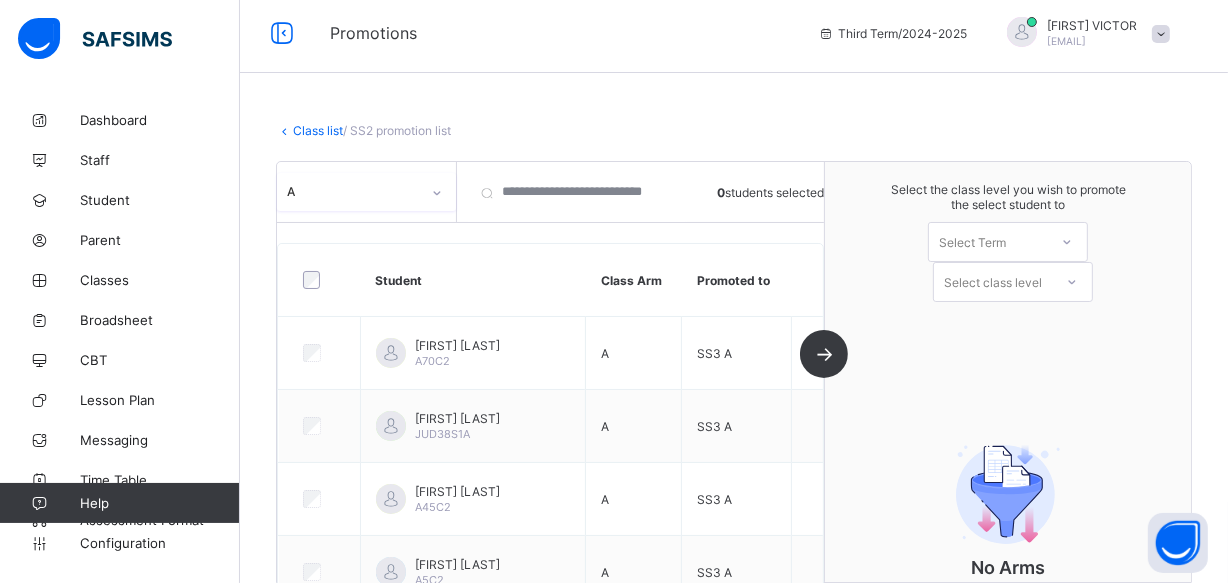 click 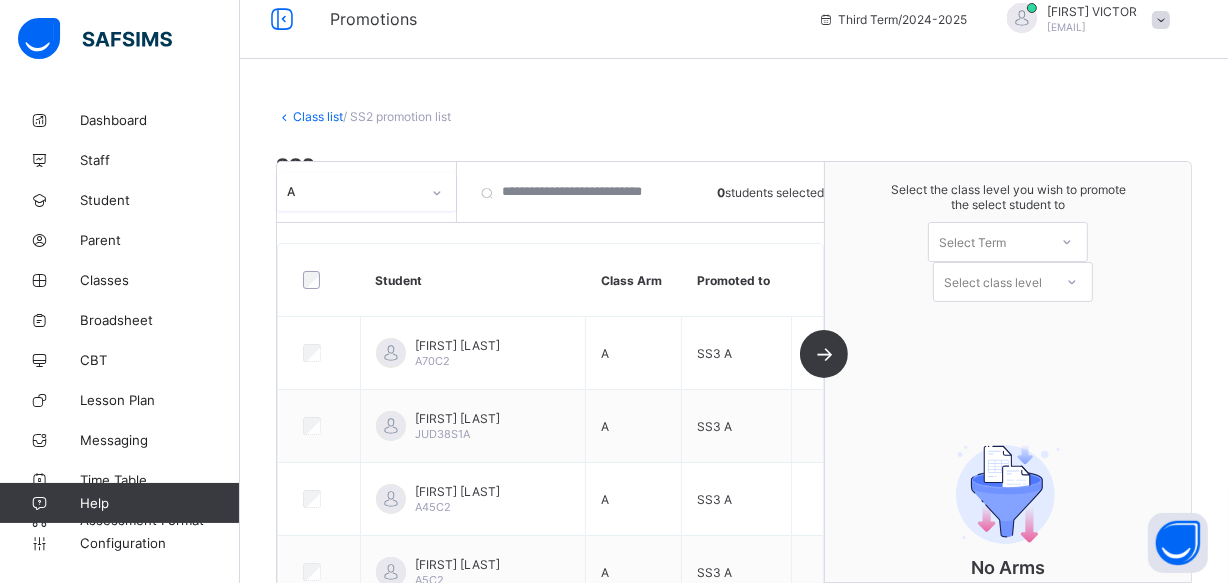 scroll, scrollTop: 0, scrollLeft: 0, axis: both 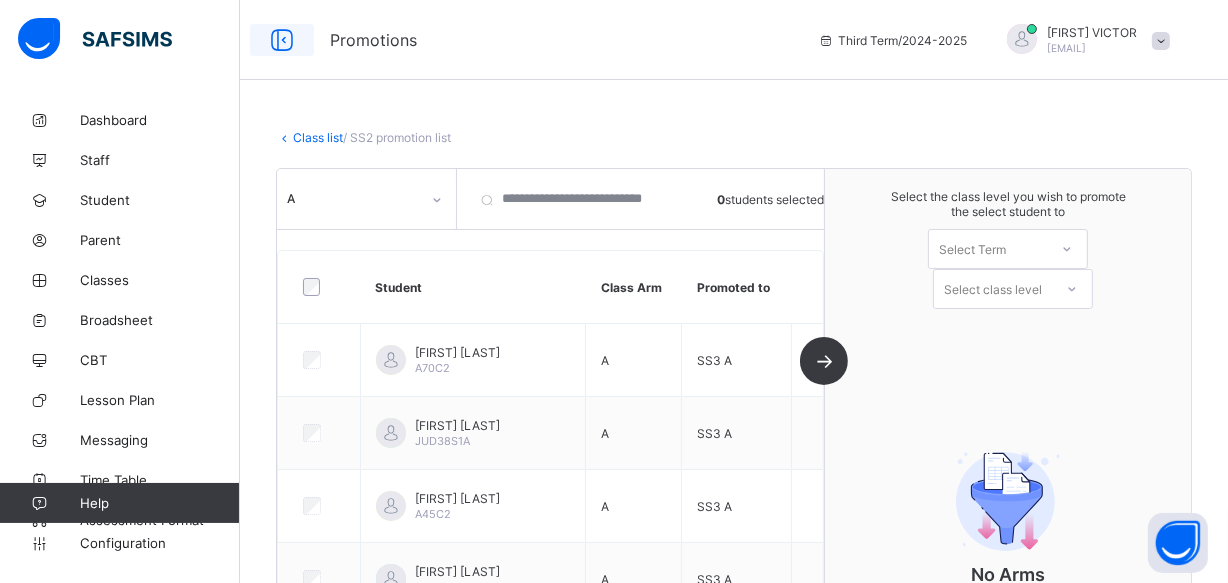 click at bounding box center (282, 40) 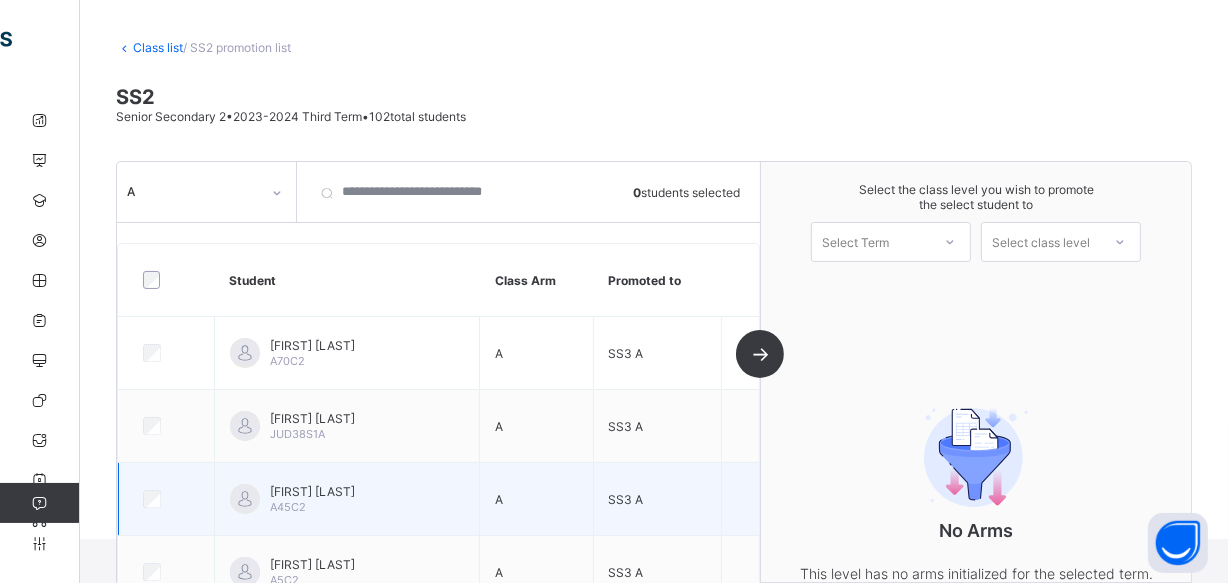 scroll, scrollTop: 0, scrollLeft: 0, axis: both 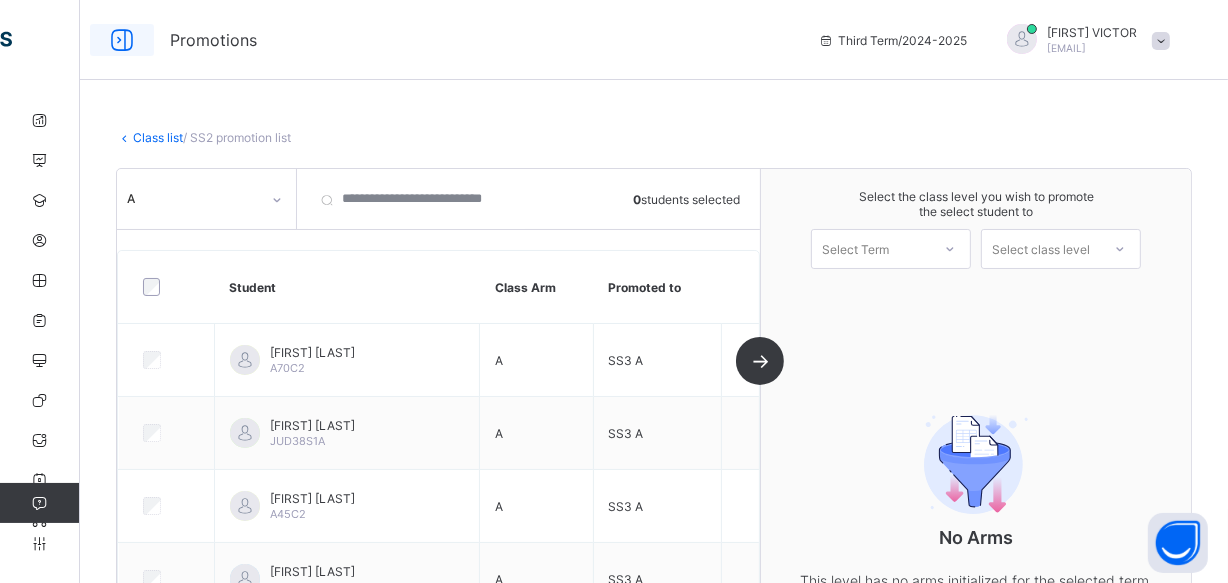 click at bounding box center [122, 40] 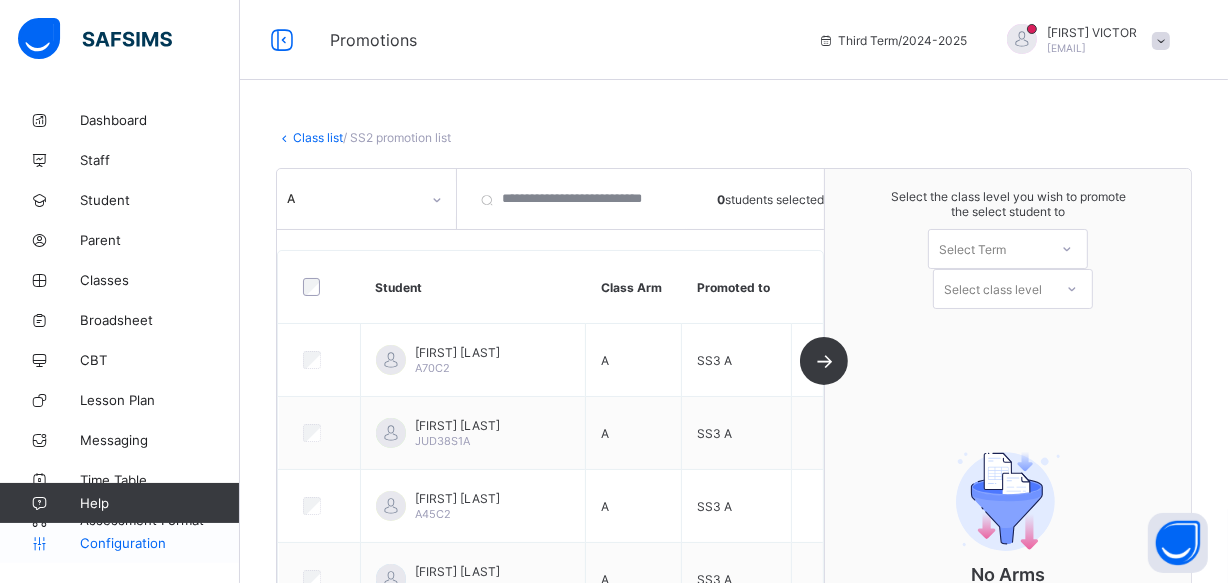 click on "Configuration" at bounding box center (159, 543) 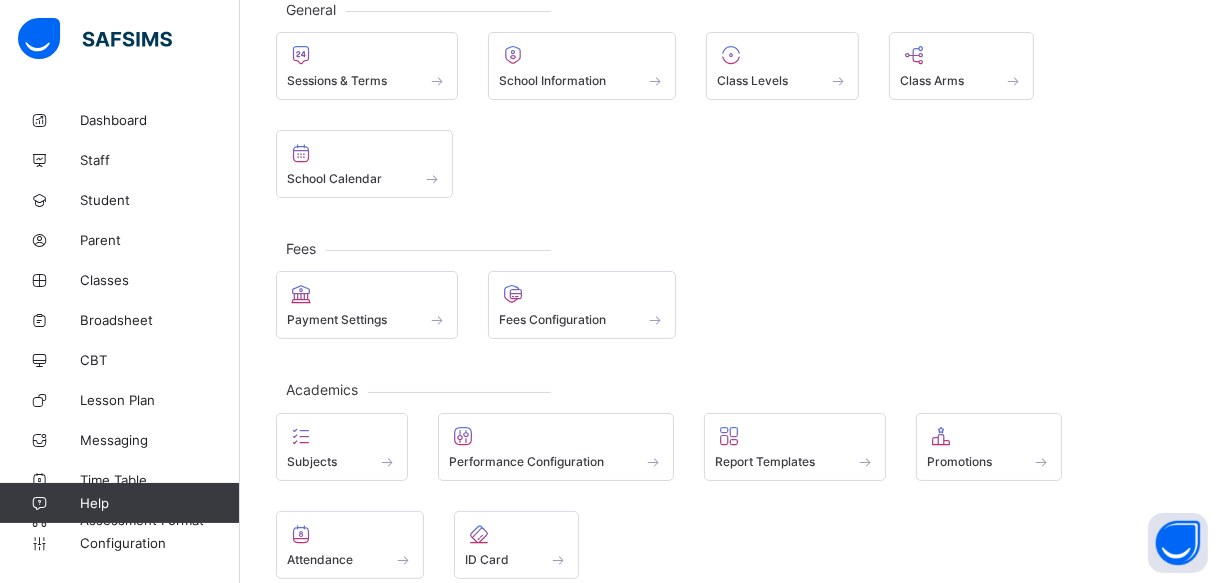 scroll, scrollTop: 272, scrollLeft: 0, axis: vertical 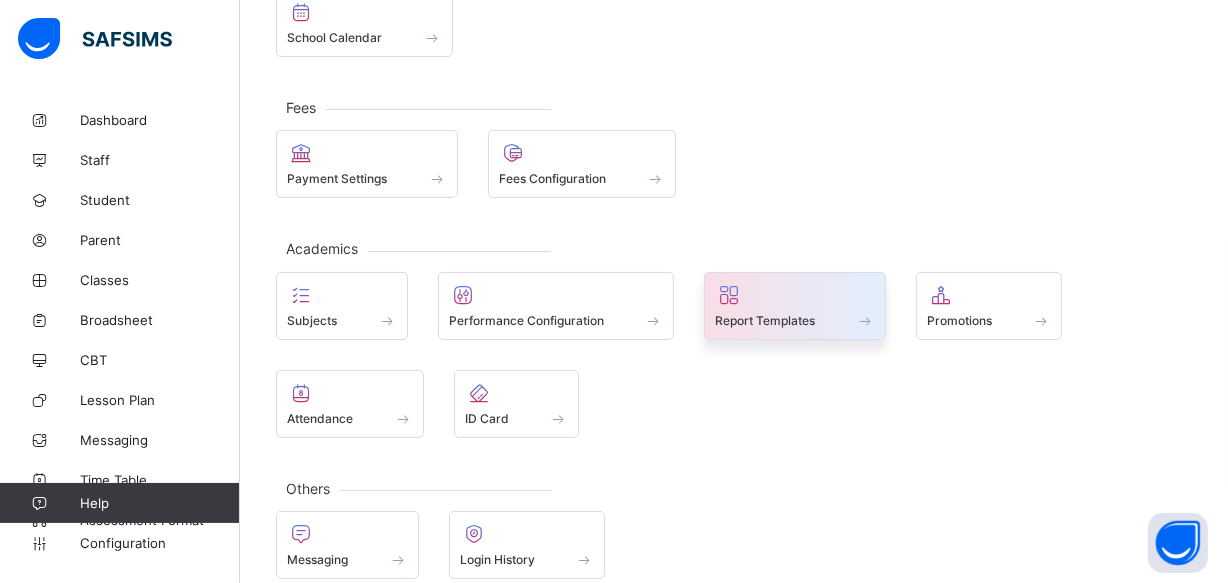 click at bounding box center [795, 309] 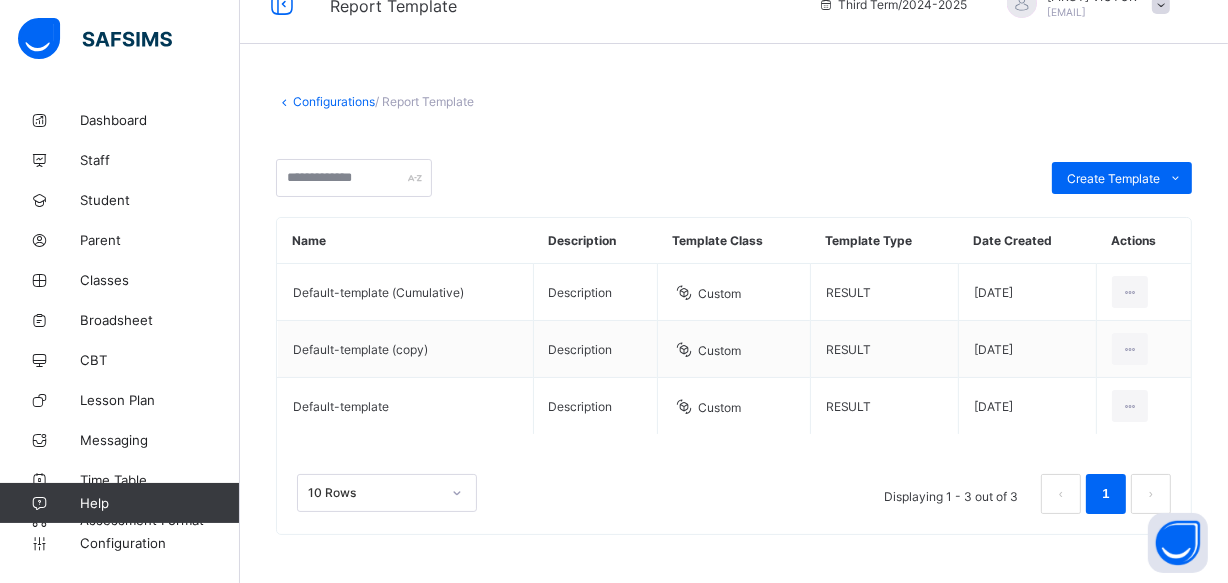 scroll, scrollTop: 0, scrollLeft: 0, axis: both 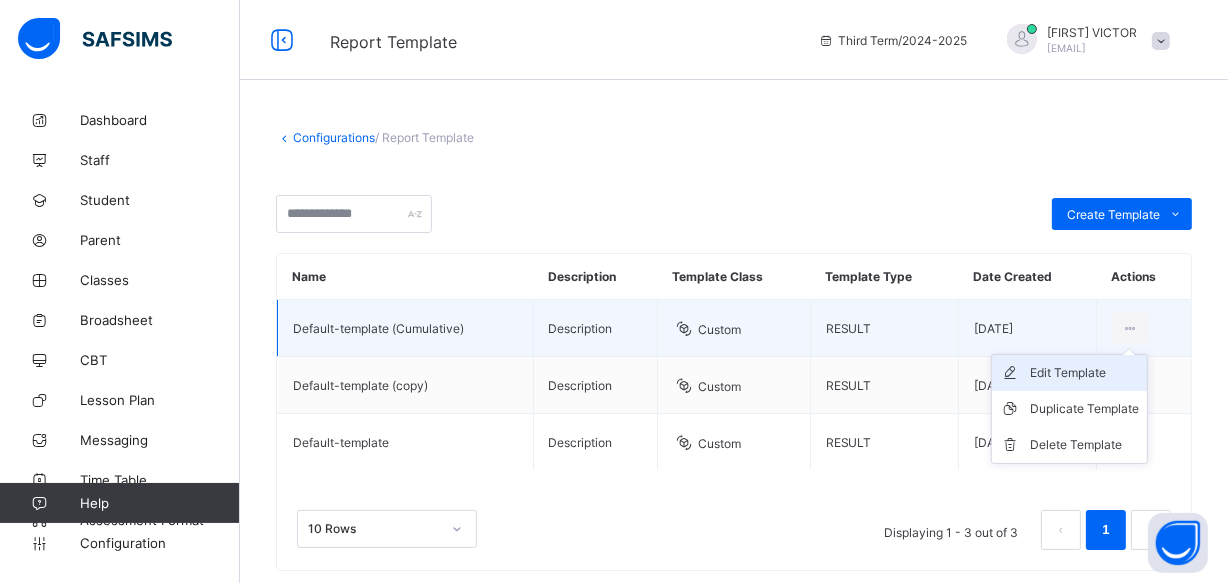 click on "Edit Template" at bounding box center [1084, 373] 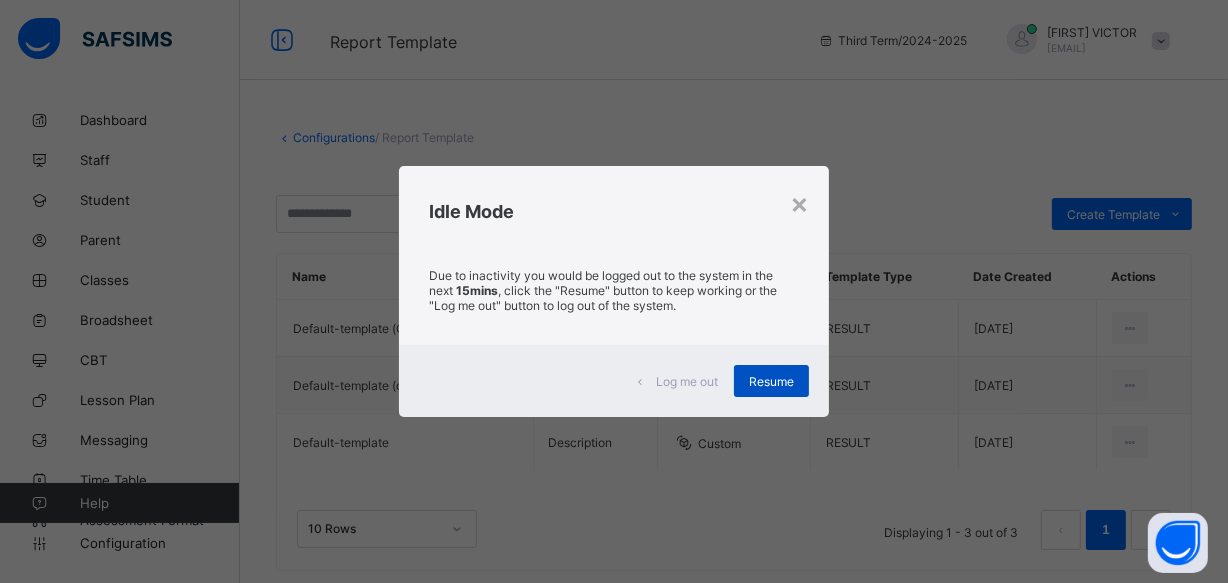 click on "Resume" at bounding box center [771, 381] 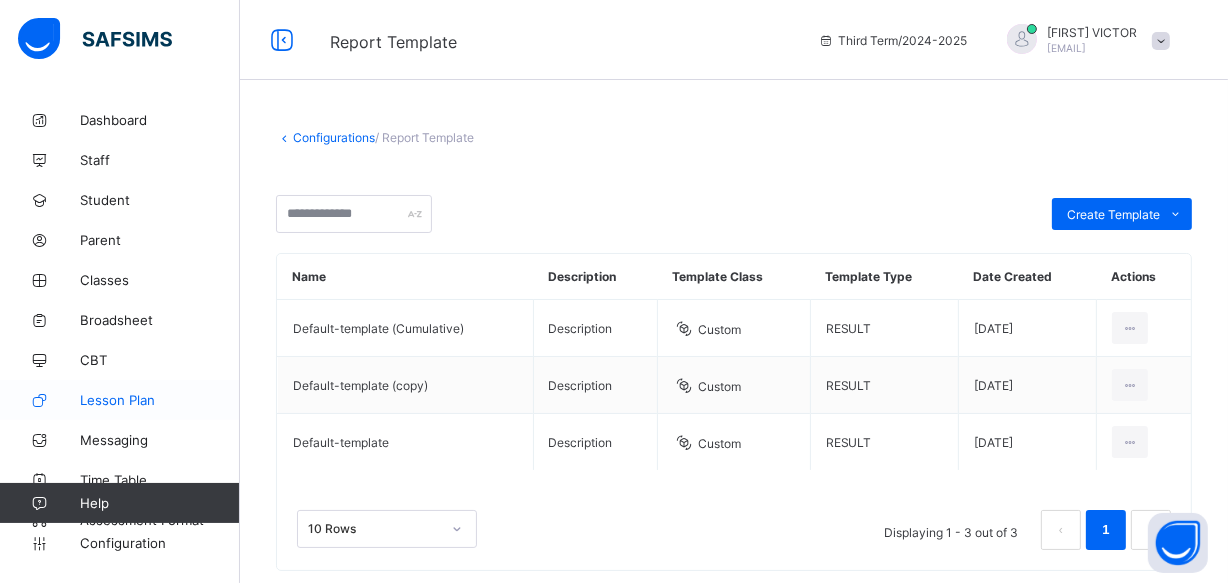 scroll, scrollTop: 36, scrollLeft: 0, axis: vertical 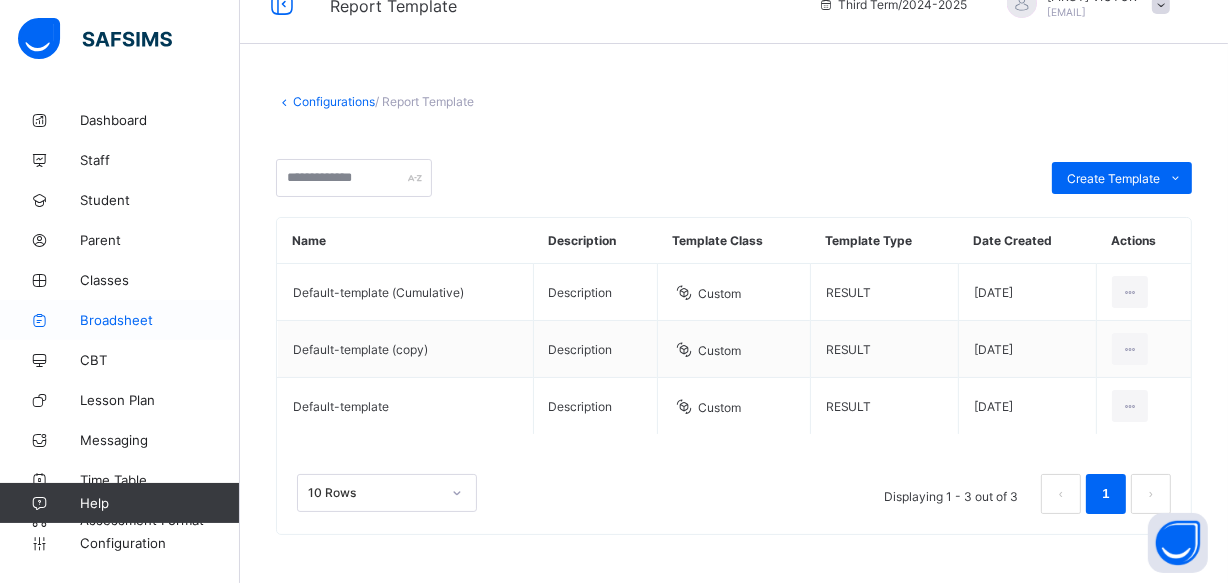 click on "Broadsheet" at bounding box center (160, 320) 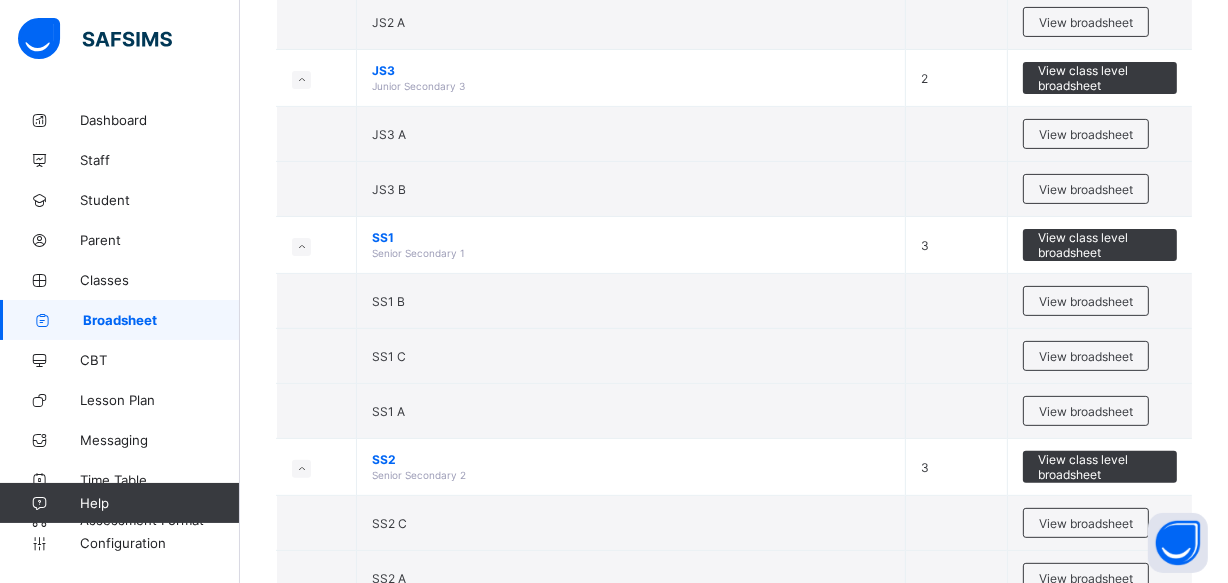 scroll, scrollTop: 545, scrollLeft: 0, axis: vertical 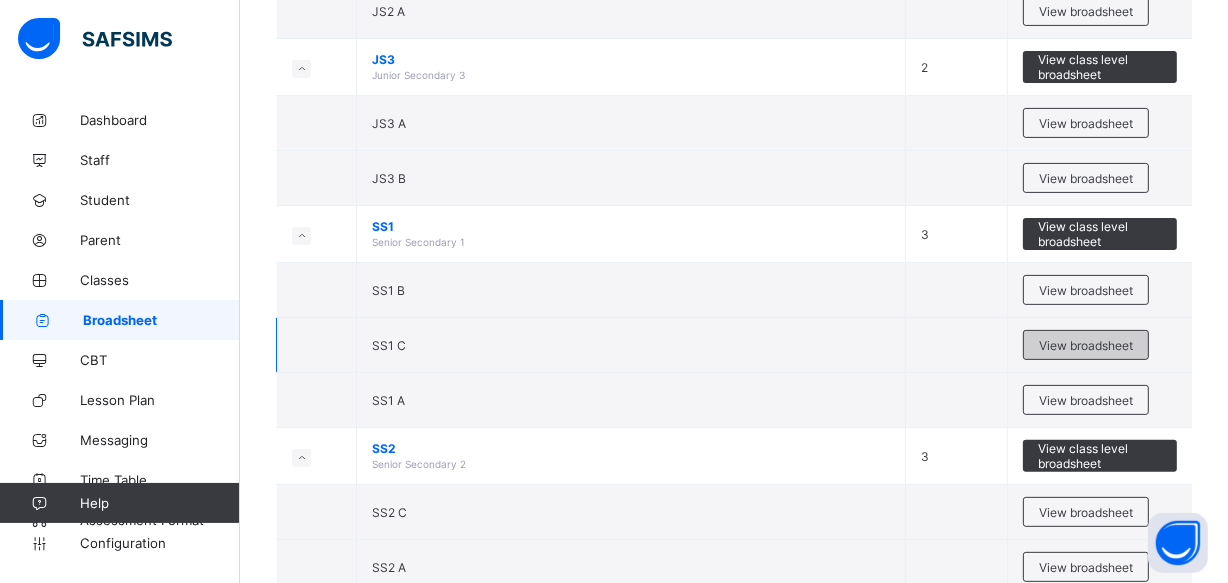 click on "View broadsheet" at bounding box center [1086, 345] 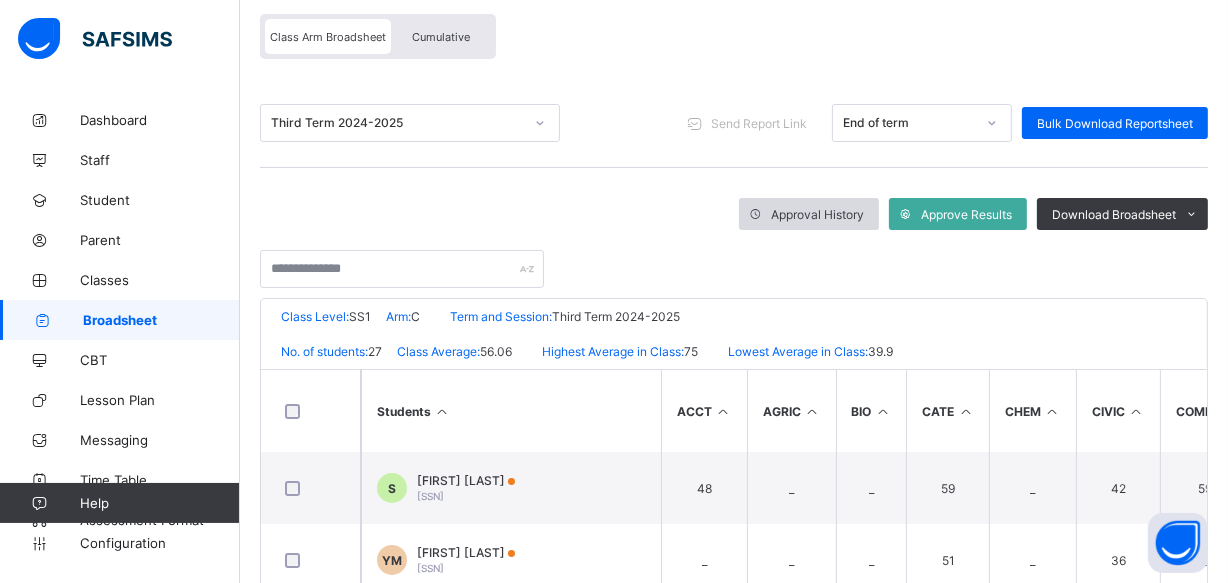 scroll, scrollTop: 181, scrollLeft: 0, axis: vertical 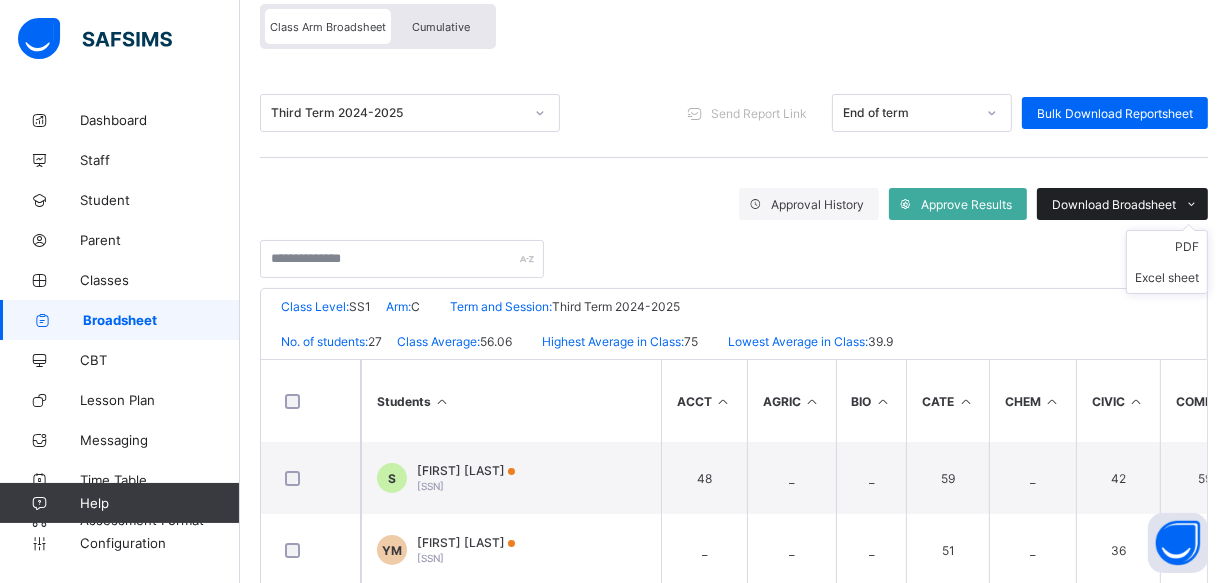 click on "Download Broadsheet" at bounding box center (1114, 204) 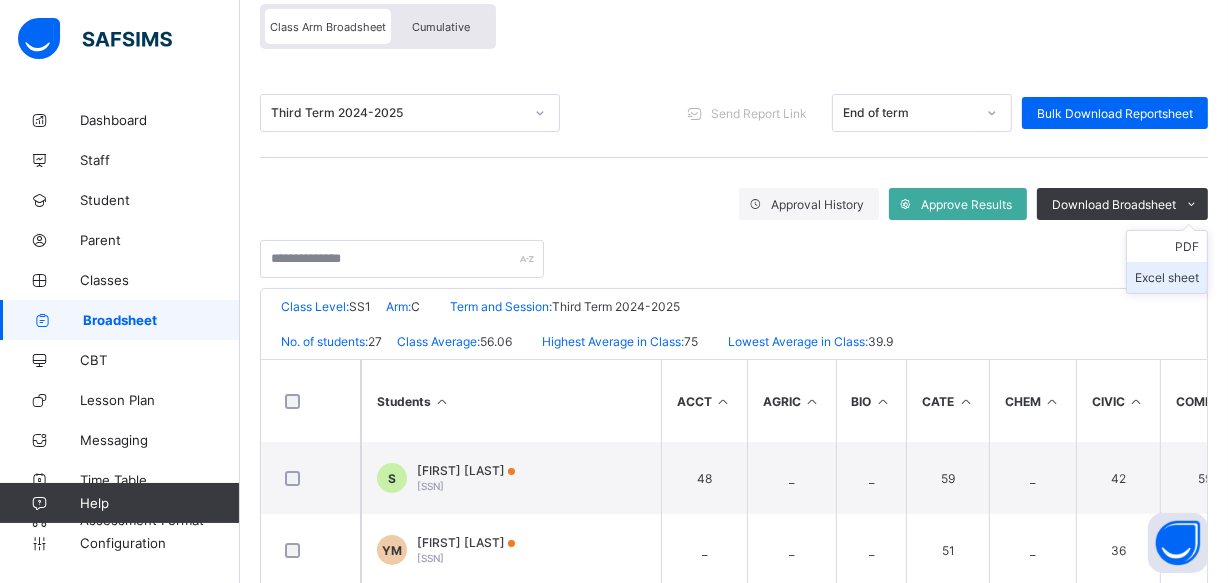 click on "Excel sheet" at bounding box center (1167, 277) 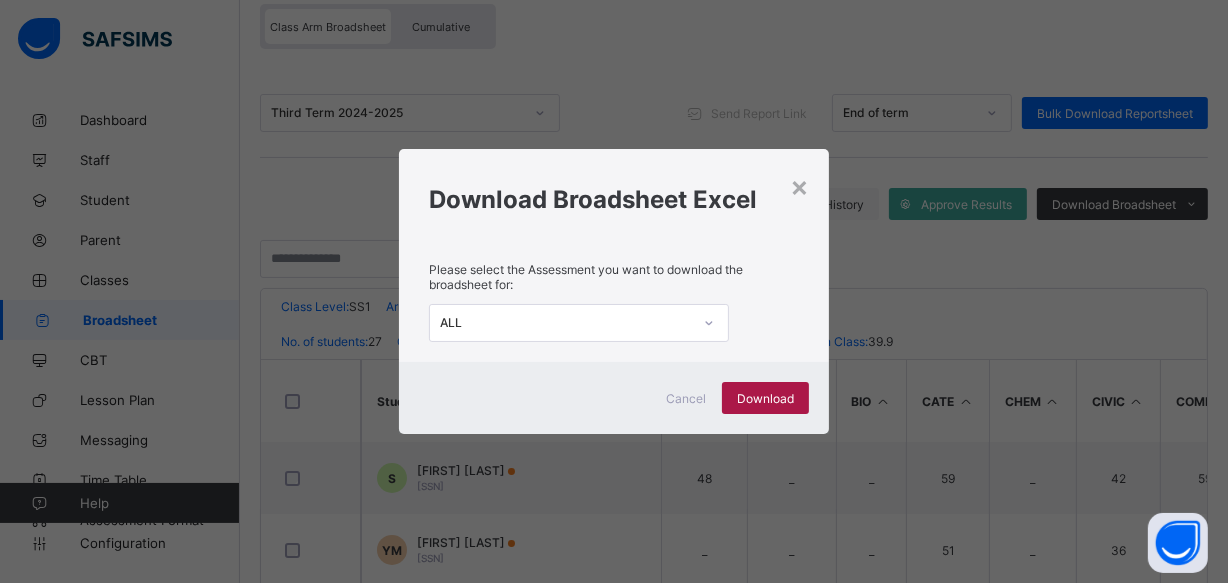 click on "Download" at bounding box center (765, 398) 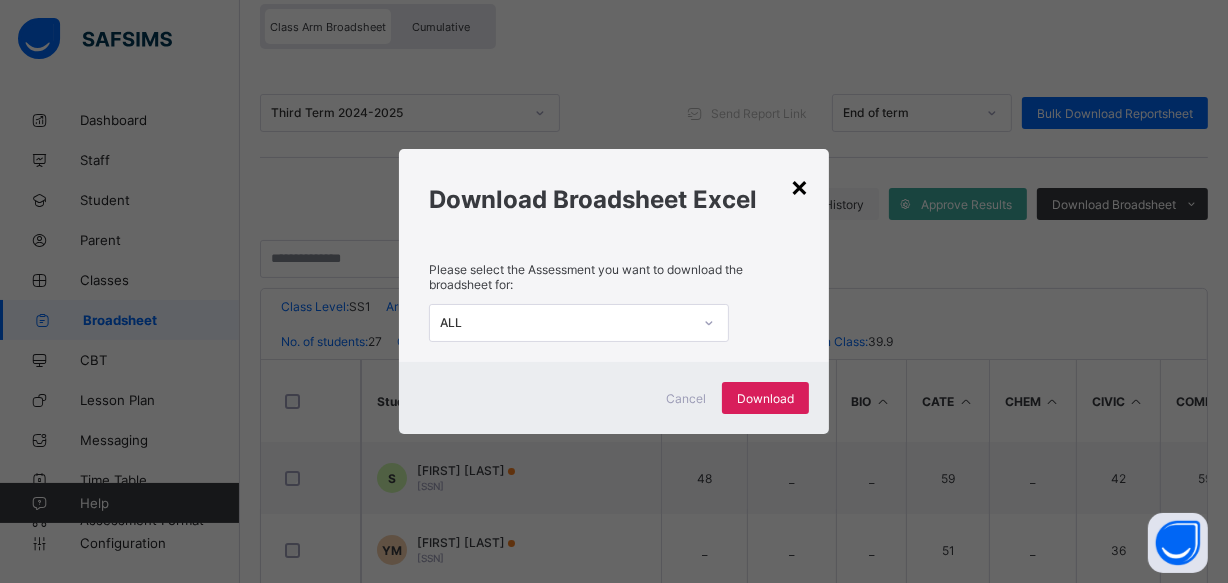 click on "×" at bounding box center [799, 186] 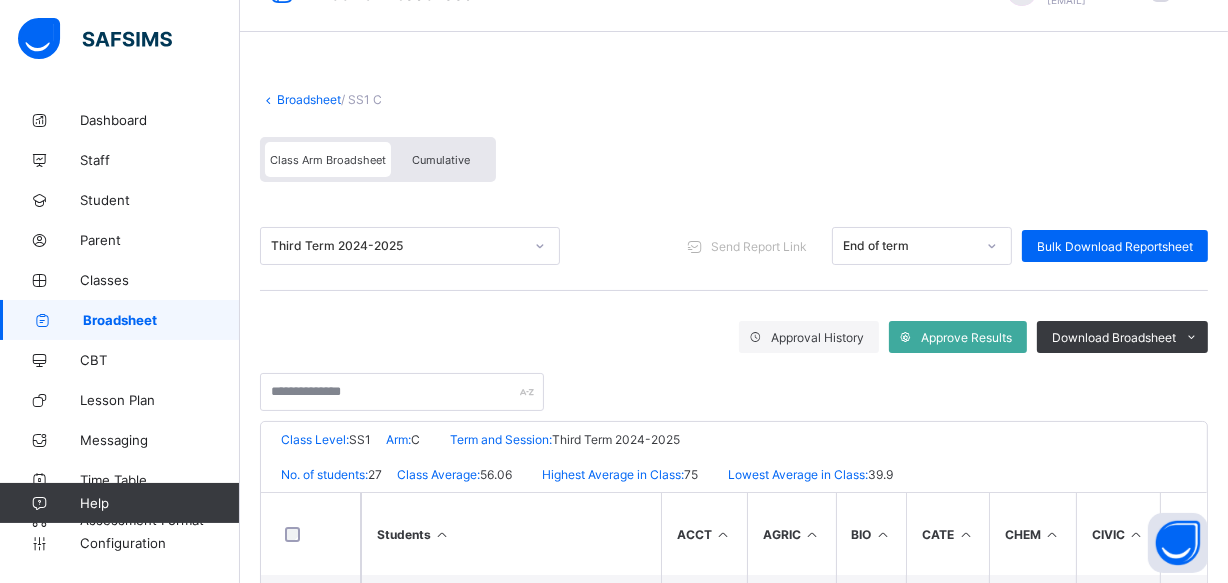 scroll, scrollTop: 0, scrollLeft: 0, axis: both 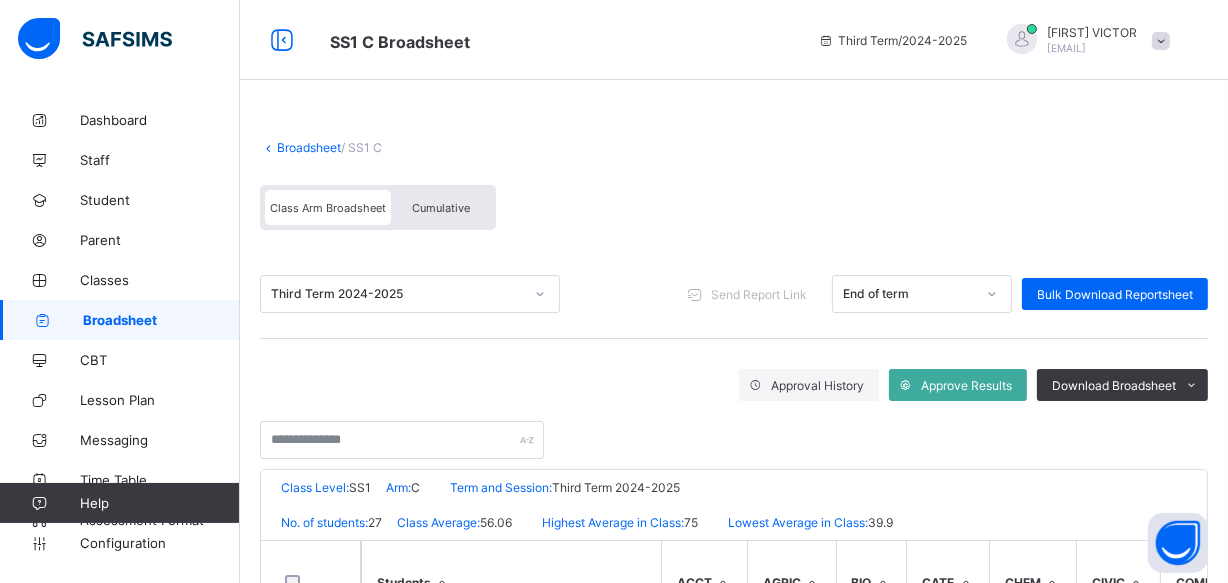 click on "Broadsheet" at bounding box center [161, 320] 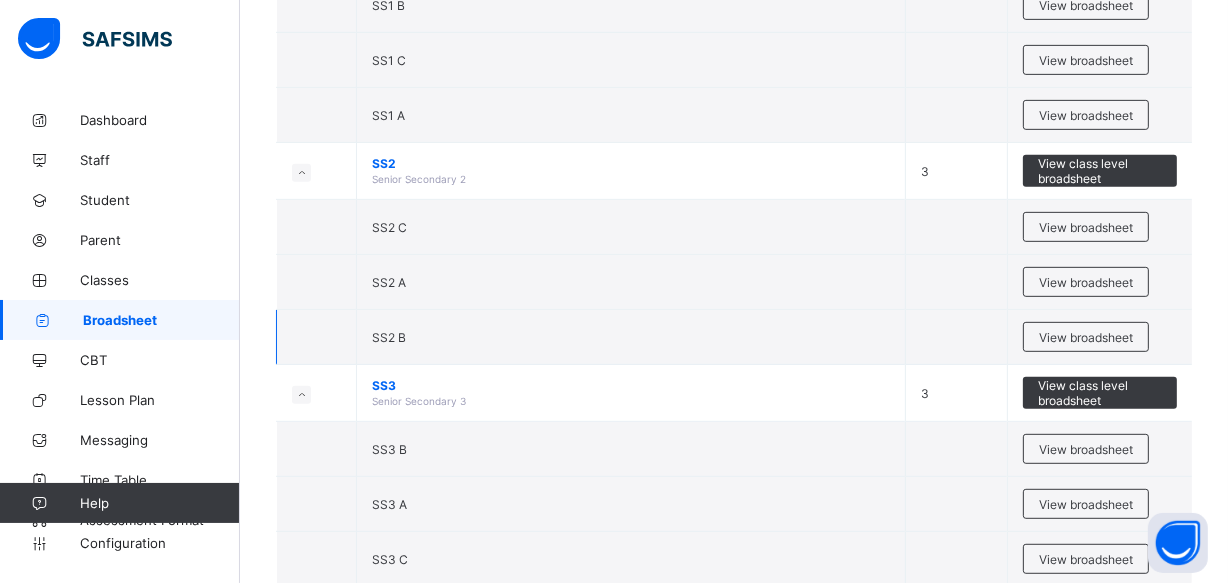 scroll, scrollTop: 880, scrollLeft: 0, axis: vertical 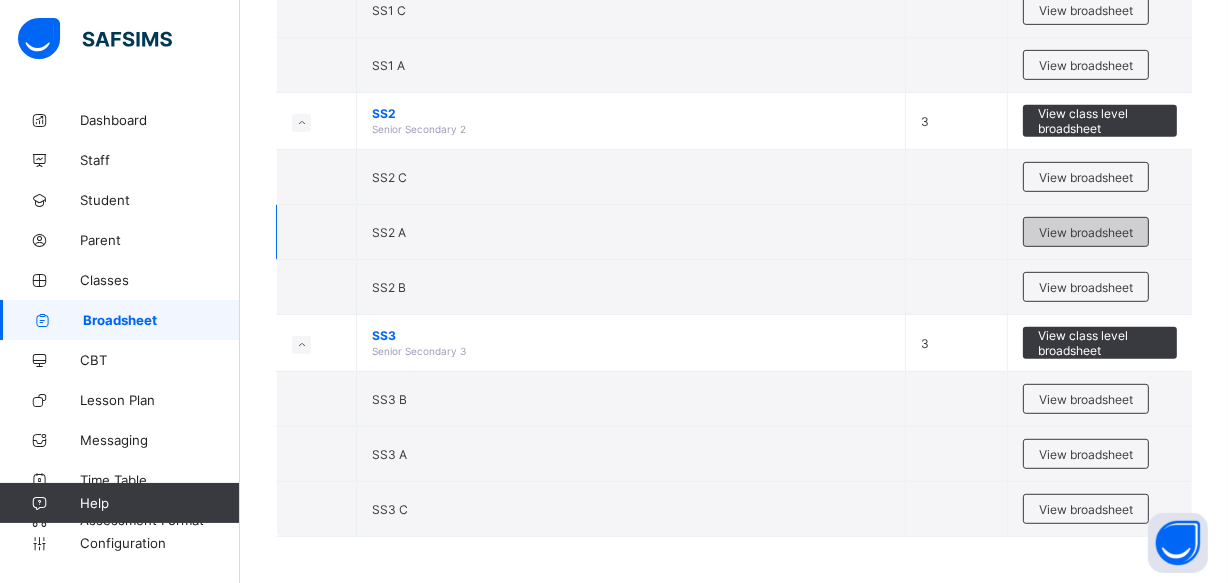 click on "View broadsheet" at bounding box center (1086, 232) 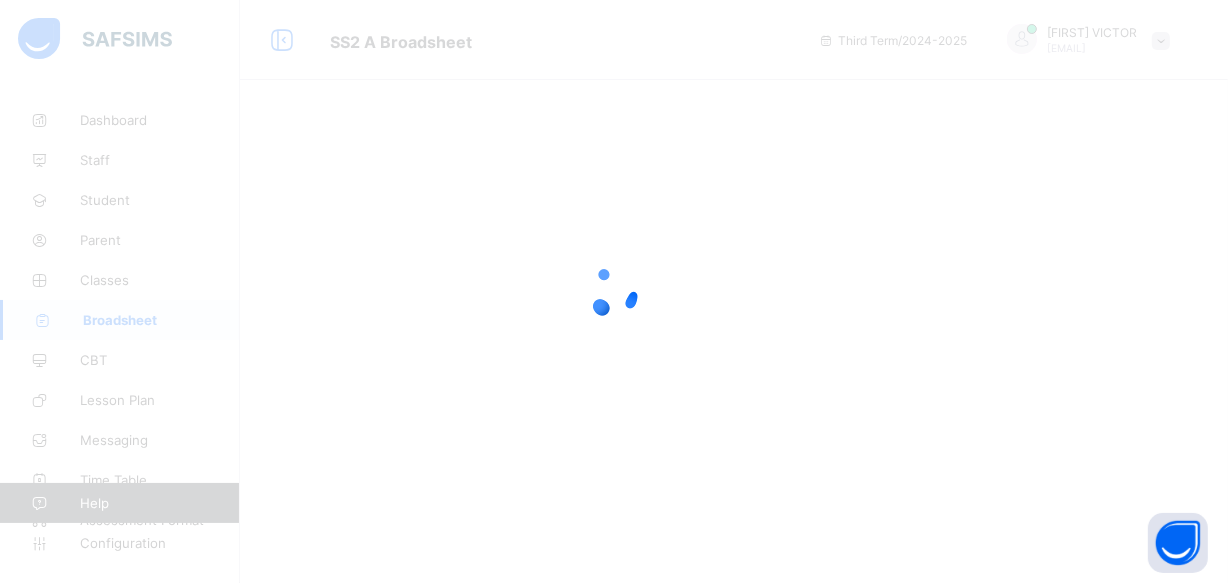 scroll, scrollTop: 0, scrollLeft: 0, axis: both 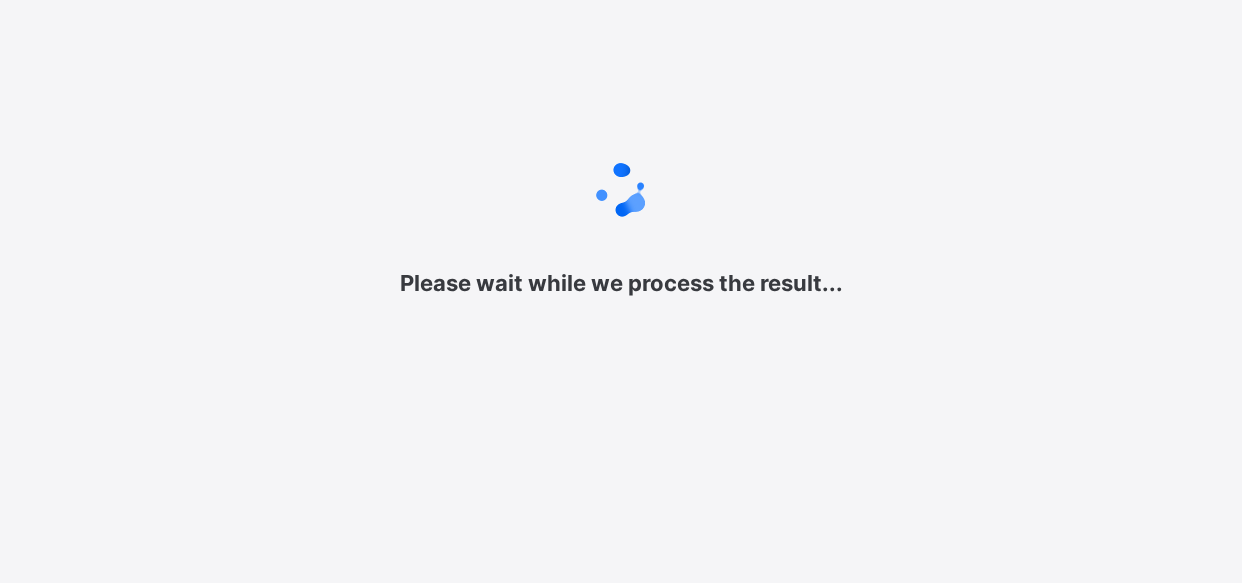 drag, startPoint x: 1174, startPoint y: 3, endPoint x: 850, endPoint y: 207, distance: 382.87335 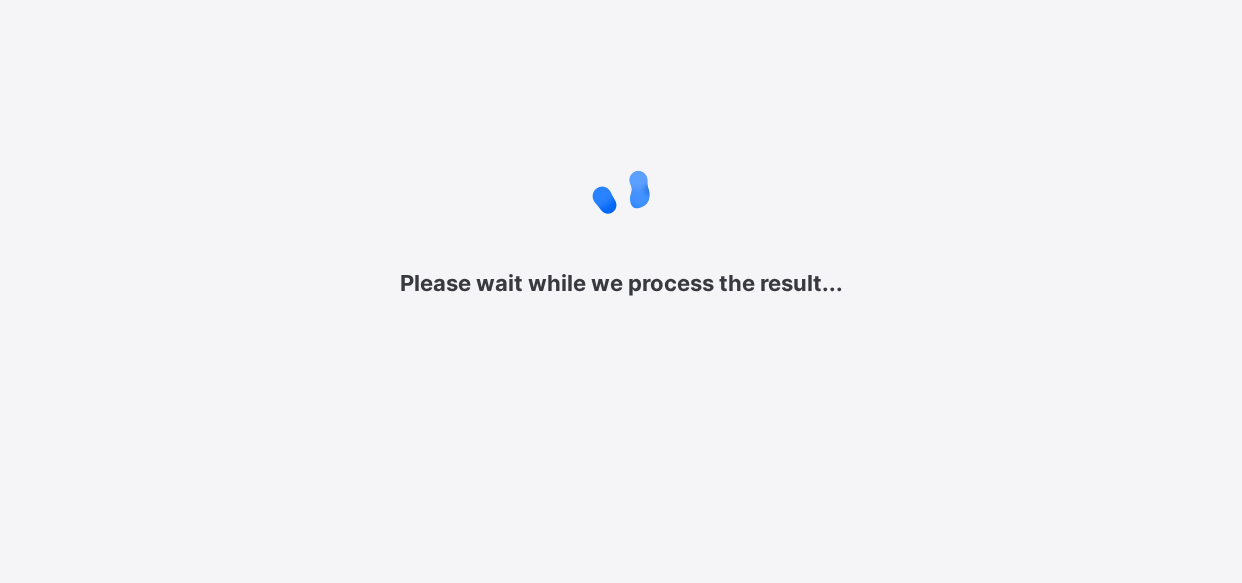 click at bounding box center [621, 190] 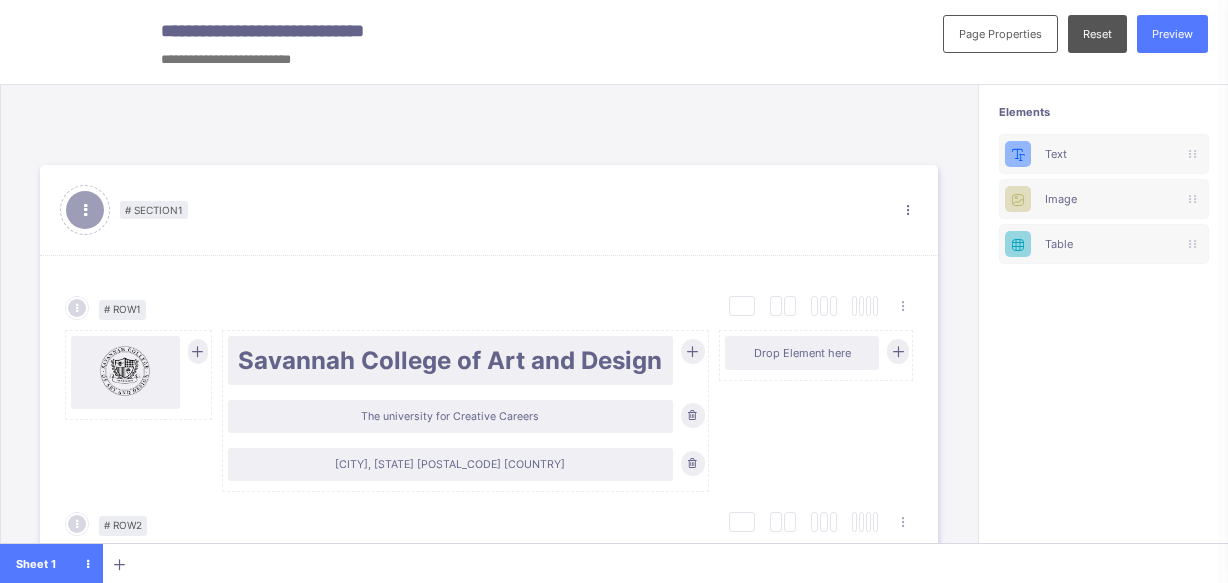 scroll, scrollTop: 0, scrollLeft: 0, axis: both 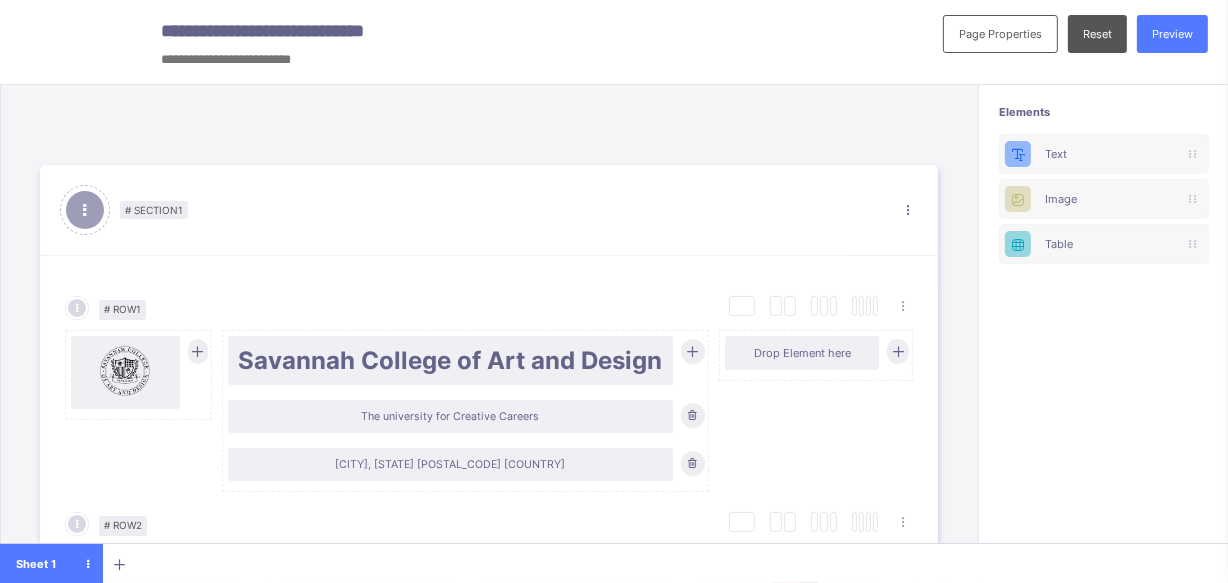 click on "# Section  1   Section Properties Duplicate Section Delete Section" at bounding box center [489, 210] 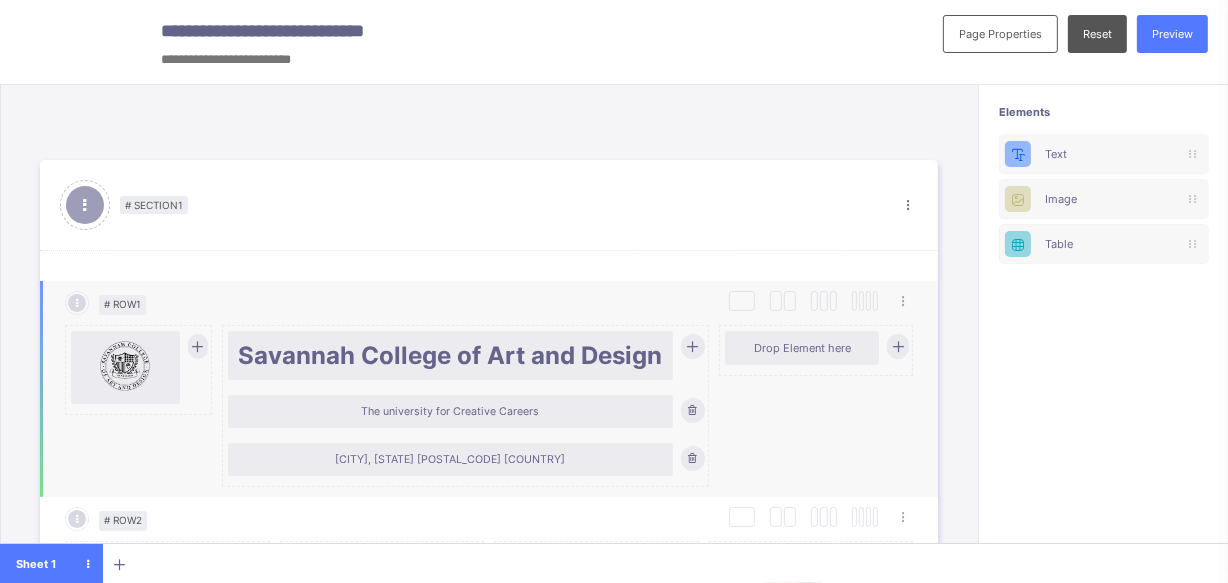 scroll, scrollTop: 0, scrollLeft: 0, axis: both 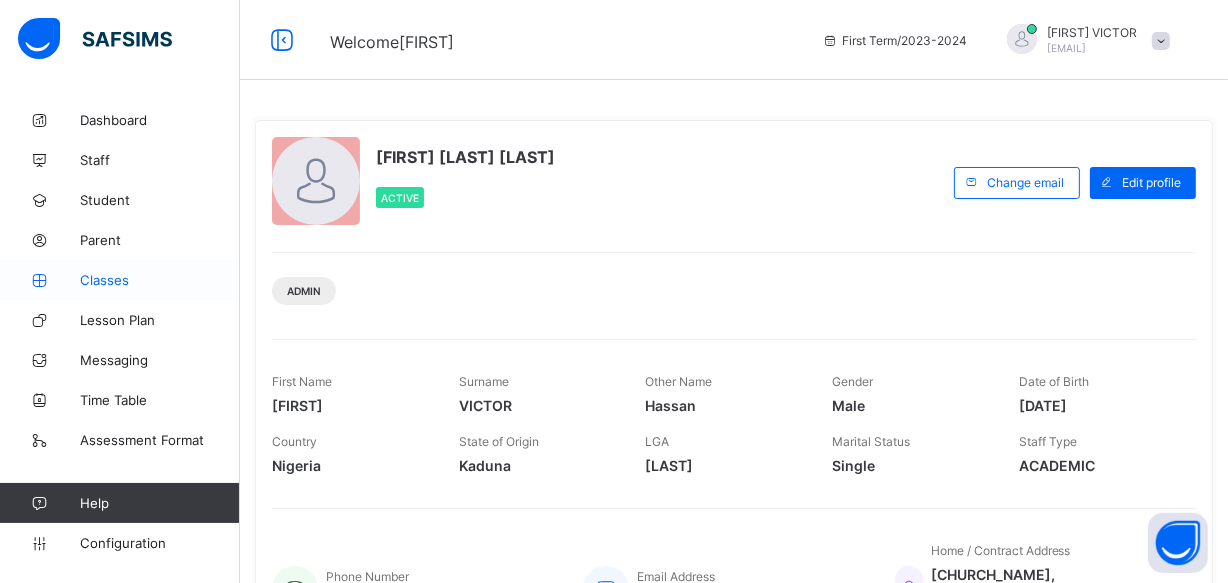 click on "Classes" at bounding box center [160, 280] 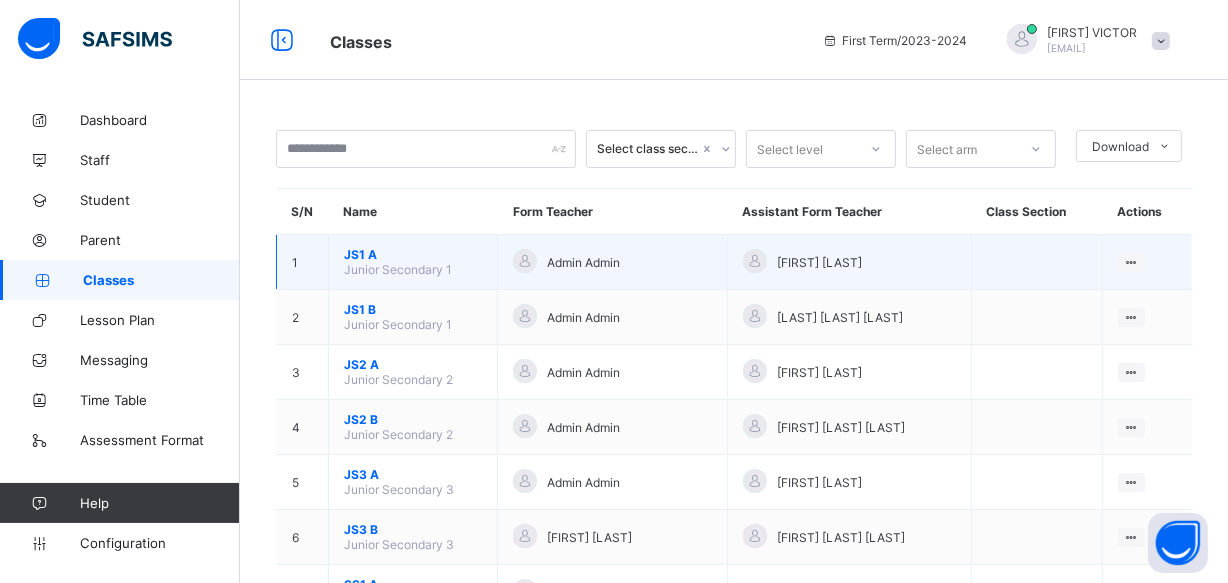 click on "JS1   A" at bounding box center [413, 254] 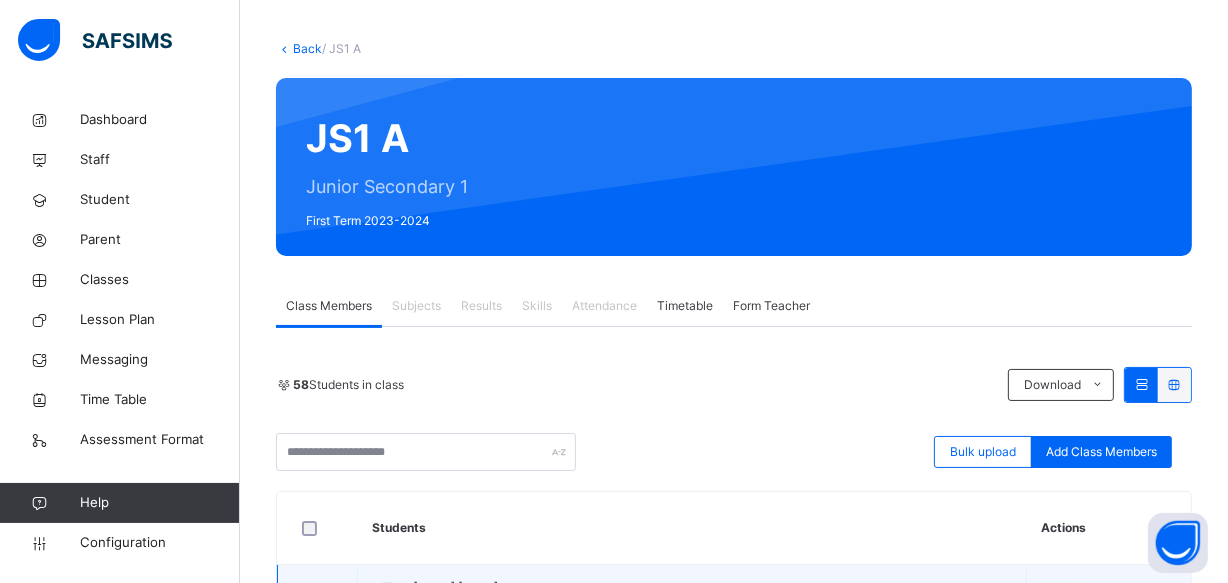 scroll, scrollTop: 0, scrollLeft: 0, axis: both 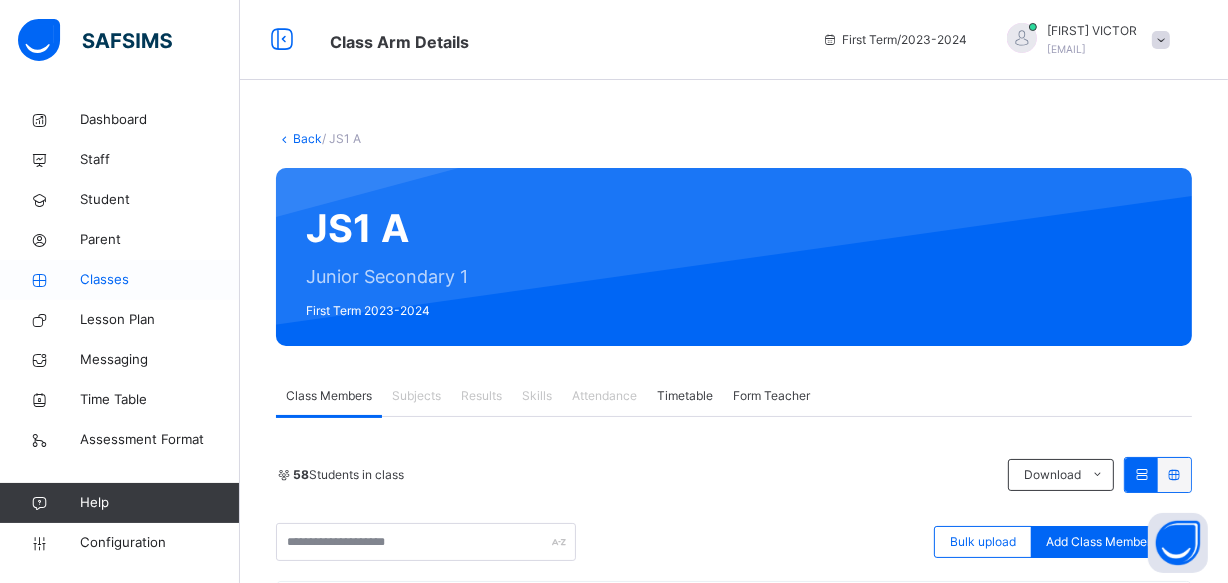 click on "Classes" at bounding box center (160, 280) 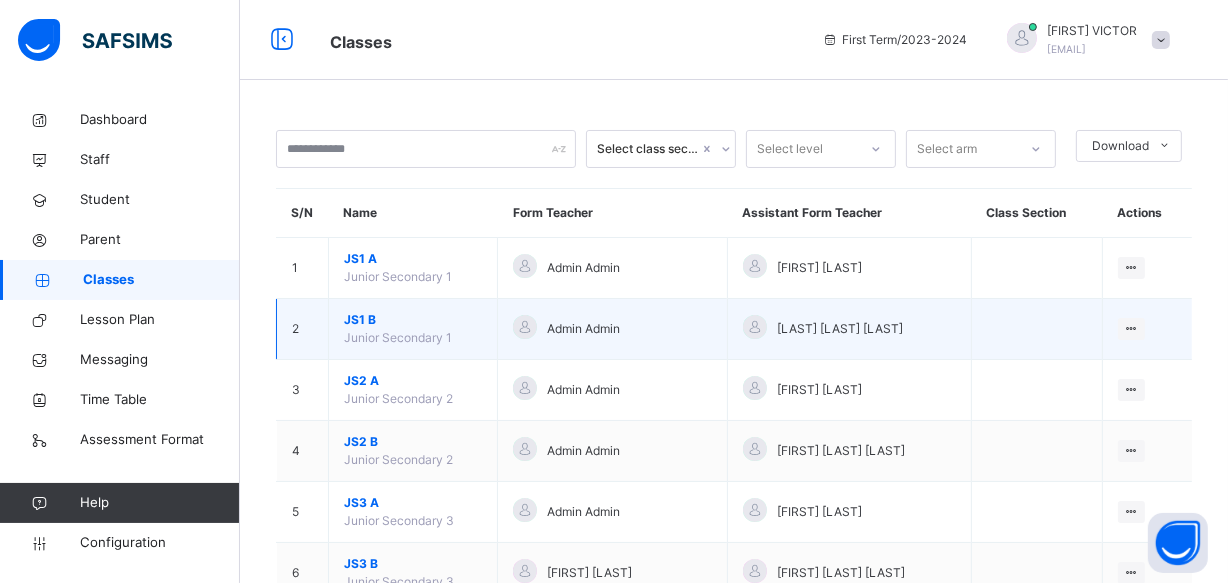 click on "JS1   B" at bounding box center [413, 320] 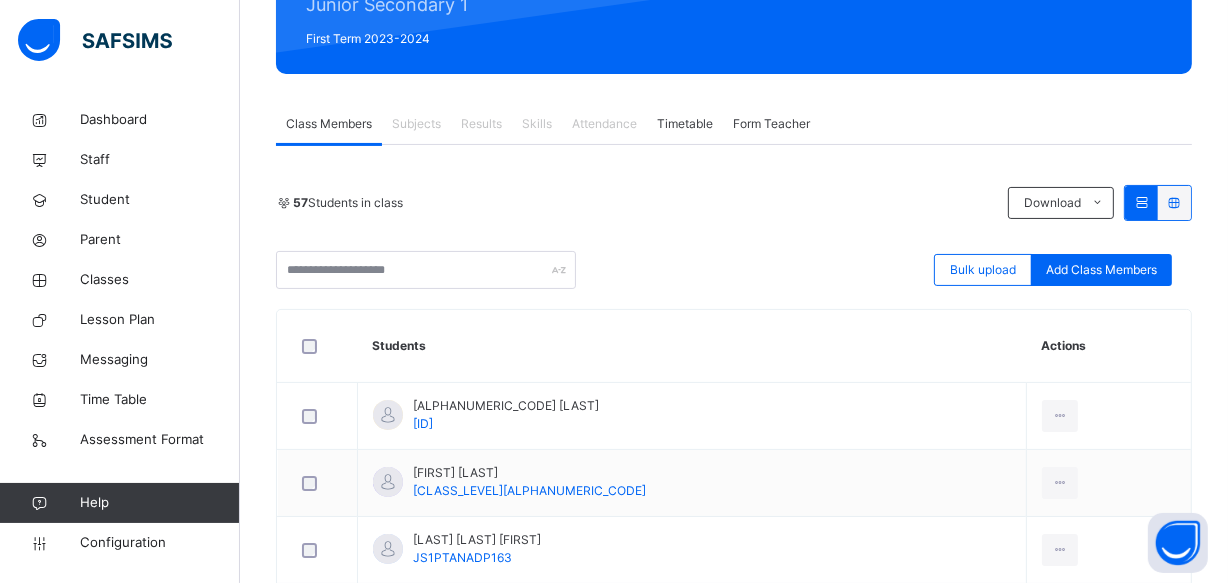 scroll, scrollTop: 0, scrollLeft: 0, axis: both 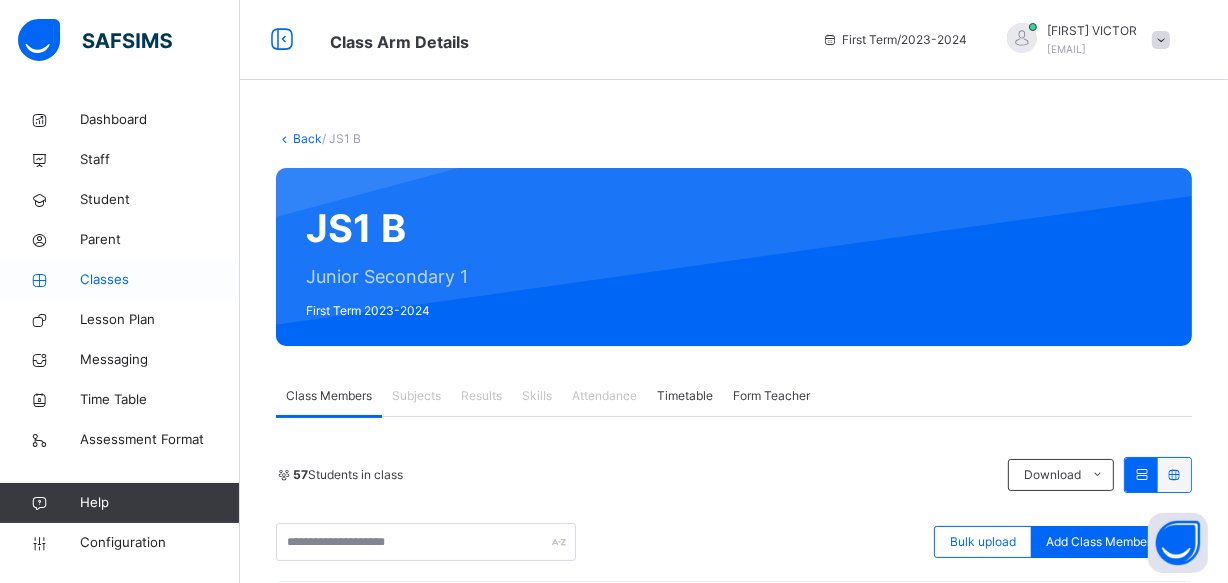 click on "Classes" at bounding box center [160, 280] 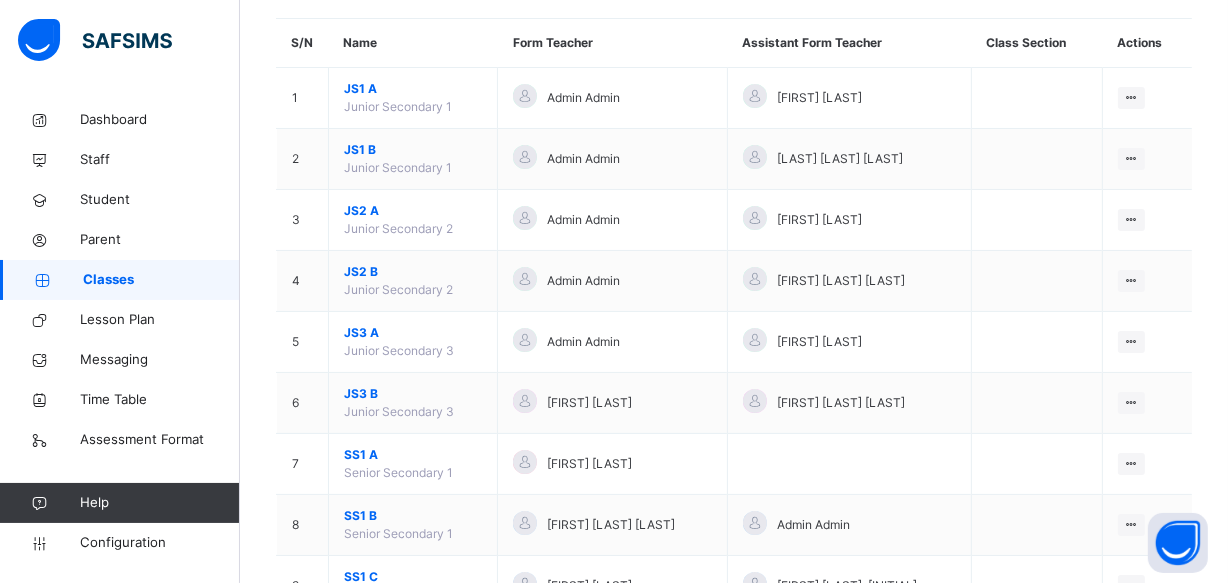 scroll, scrollTop: 181, scrollLeft: 0, axis: vertical 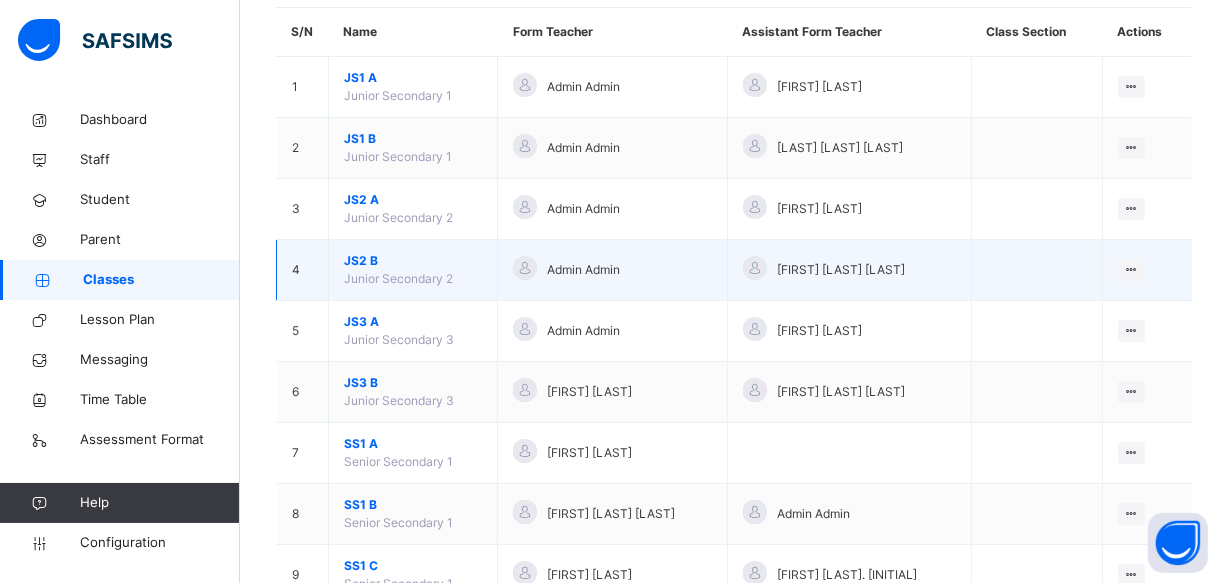 click on "JS2   B" at bounding box center [413, 261] 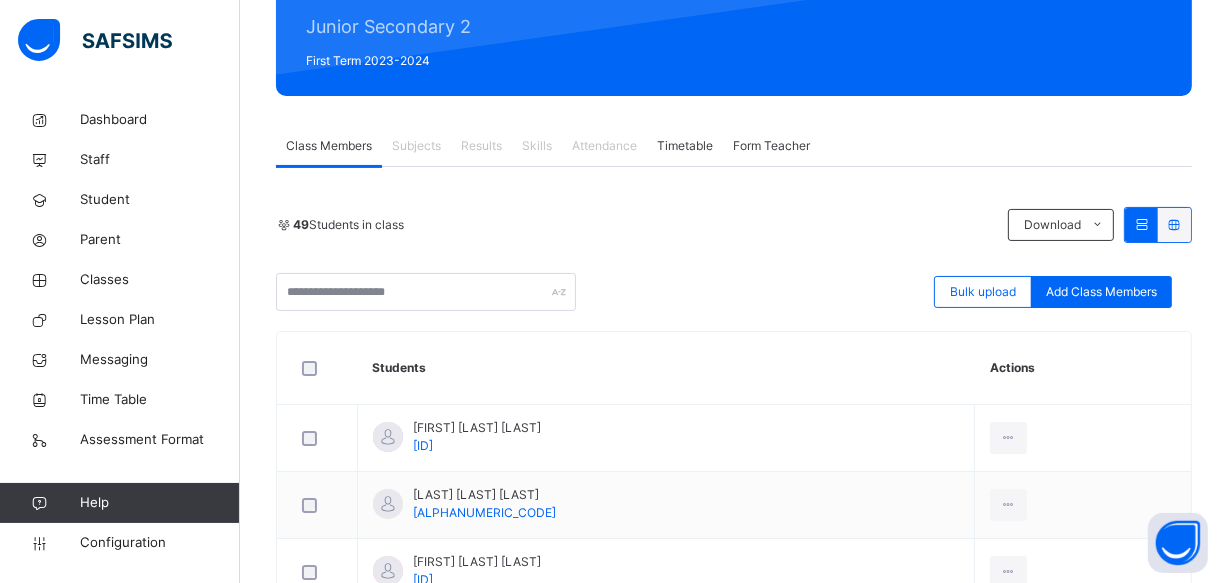 scroll, scrollTop: 272, scrollLeft: 0, axis: vertical 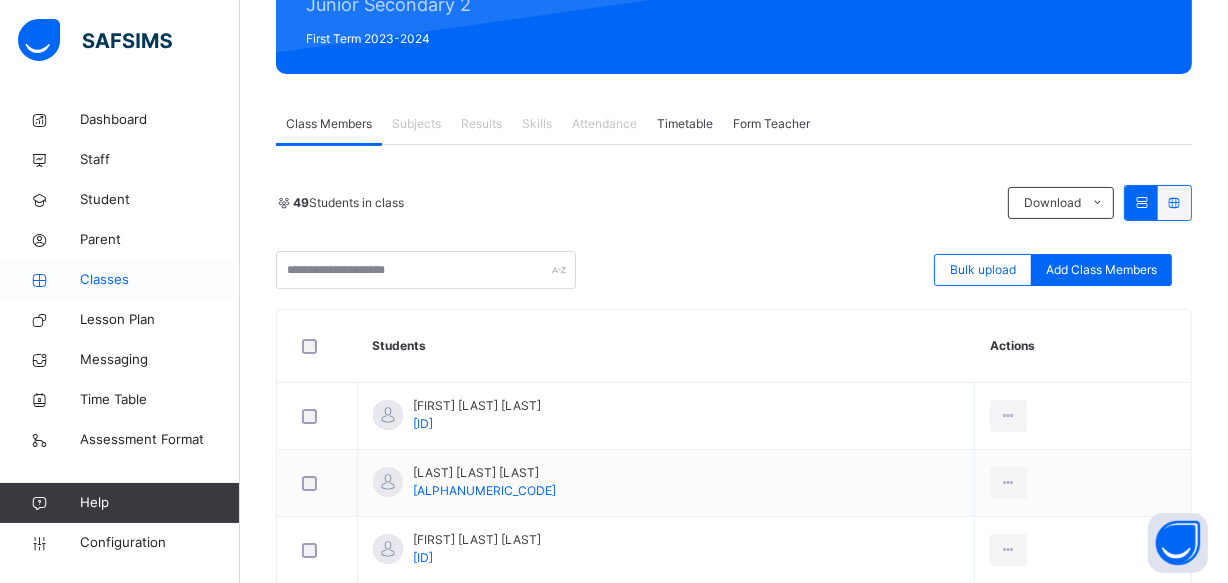 click on "Classes" at bounding box center (160, 280) 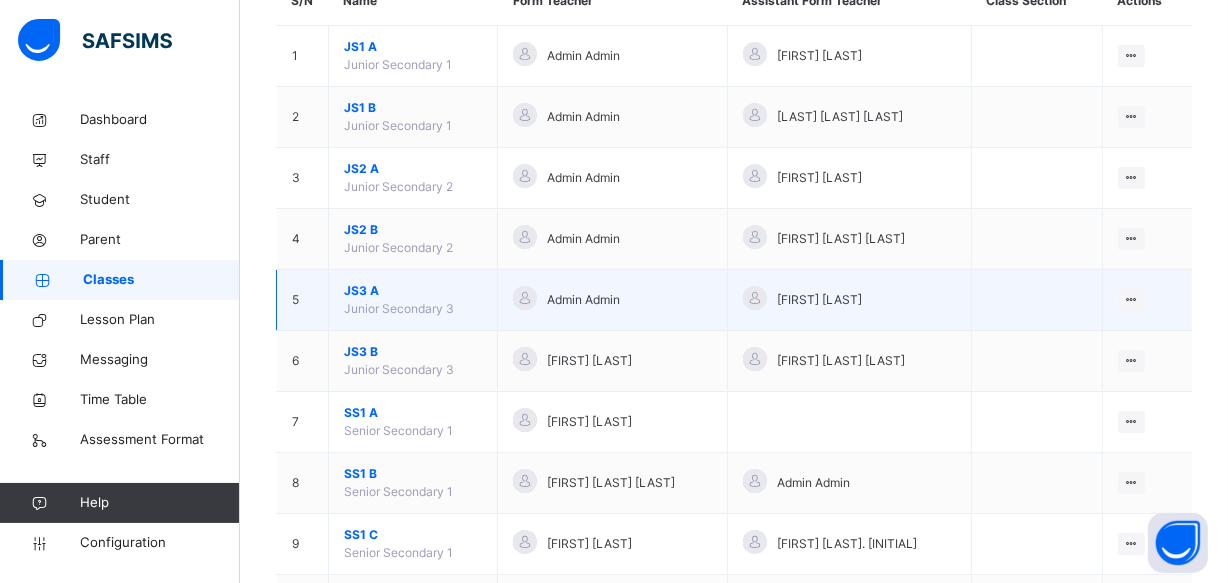 scroll, scrollTop: 272, scrollLeft: 0, axis: vertical 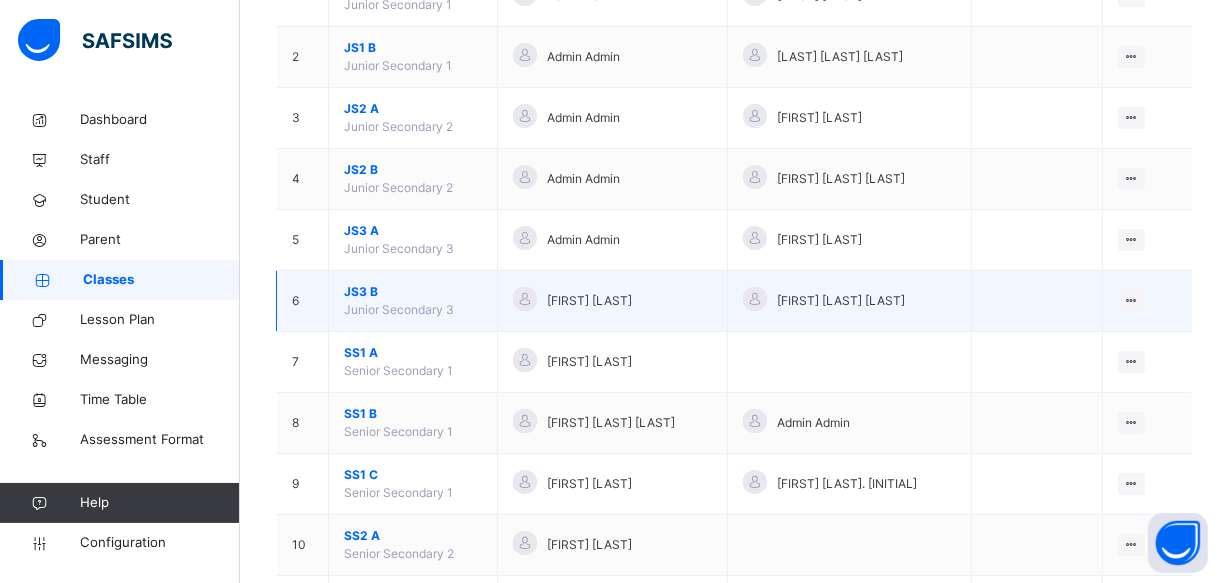 click on "JS3   B" at bounding box center [413, 292] 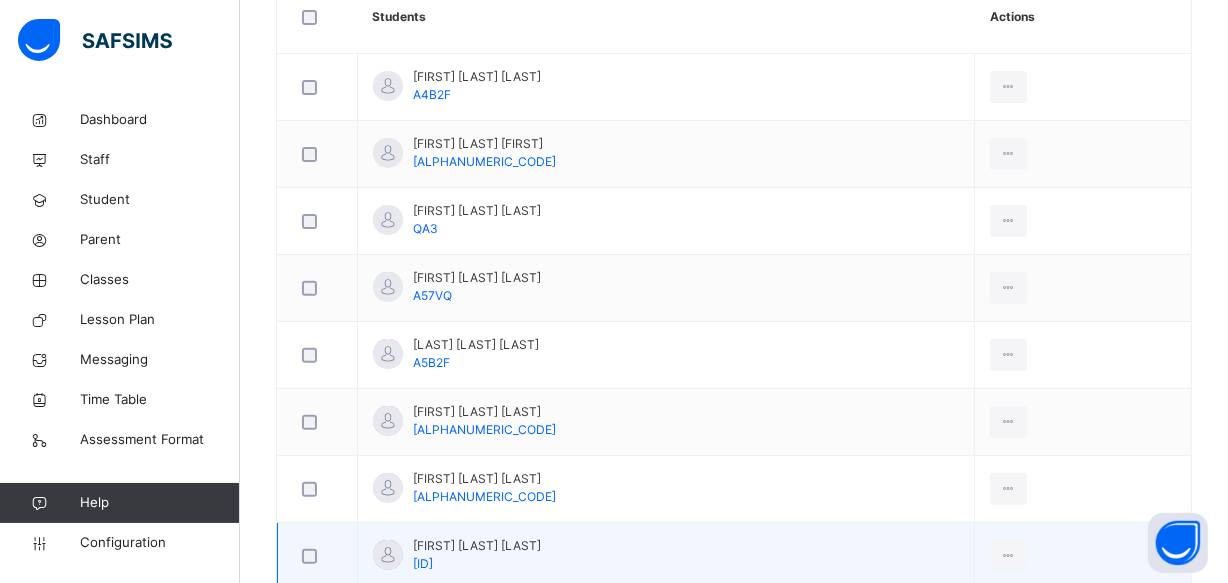 scroll, scrollTop: 363, scrollLeft: 0, axis: vertical 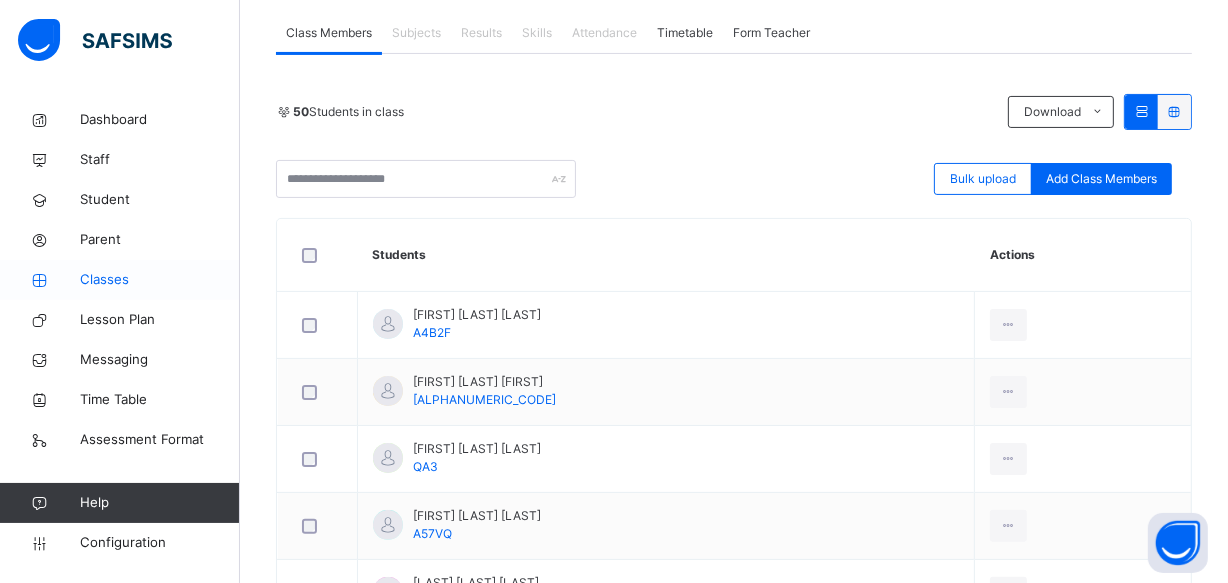 click on "Classes" at bounding box center (160, 280) 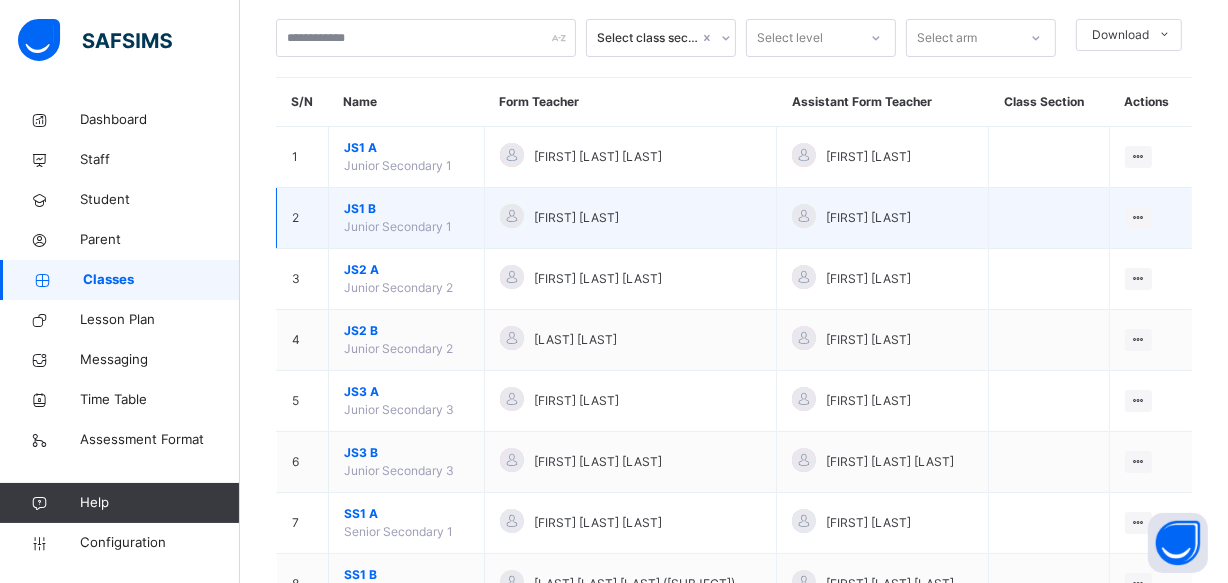 scroll, scrollTop: 363, scrollLeft: 0, axis: vertical 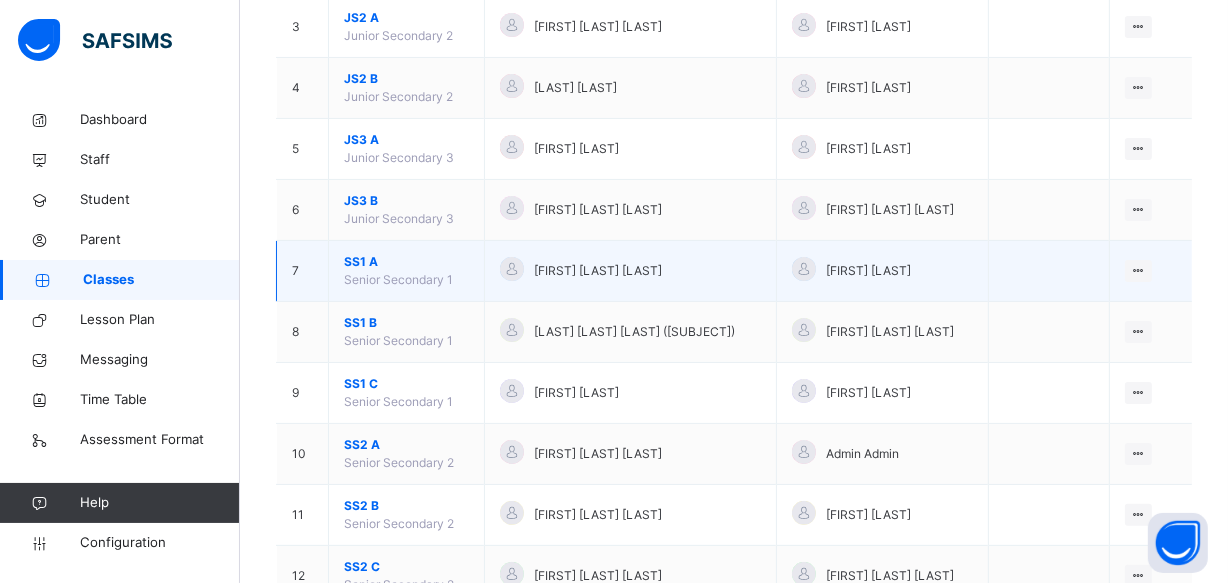 click on "SS1   A" at bounding box center [406, 262] 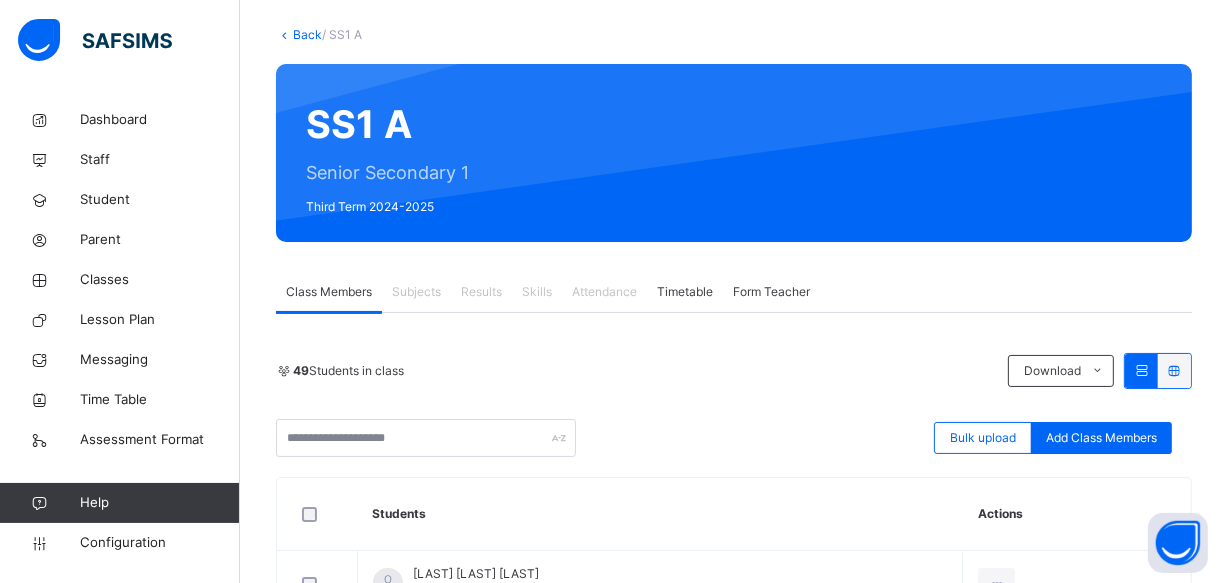 scroll, scrollTop: 272, scrollLeft: 0, axis: vertical 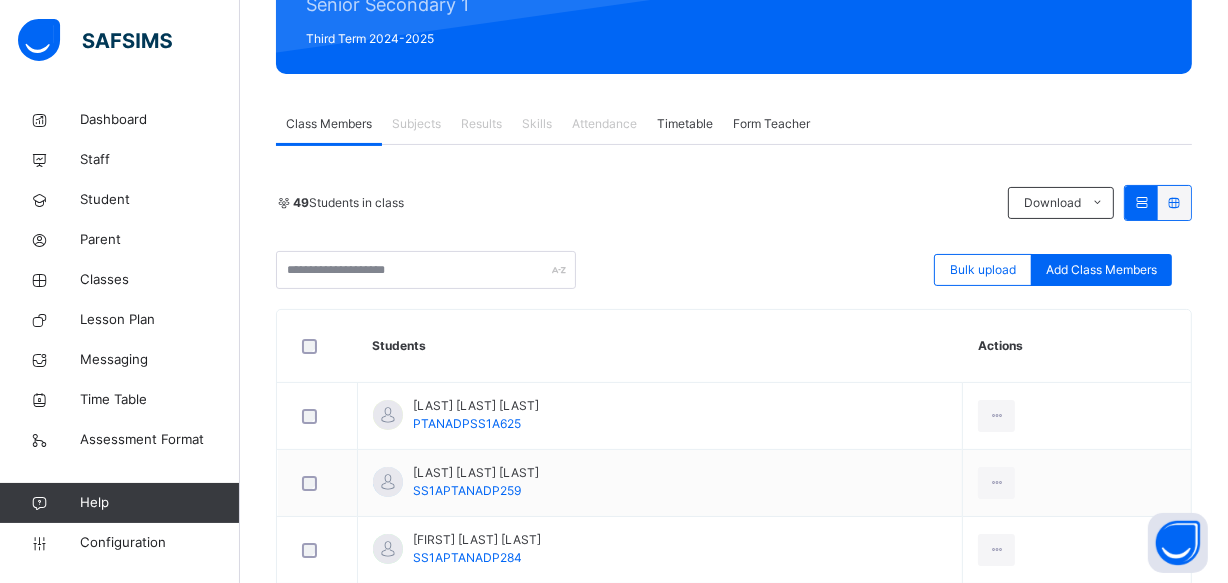 click on "Form Teacher" at bounding box center [771, 124] 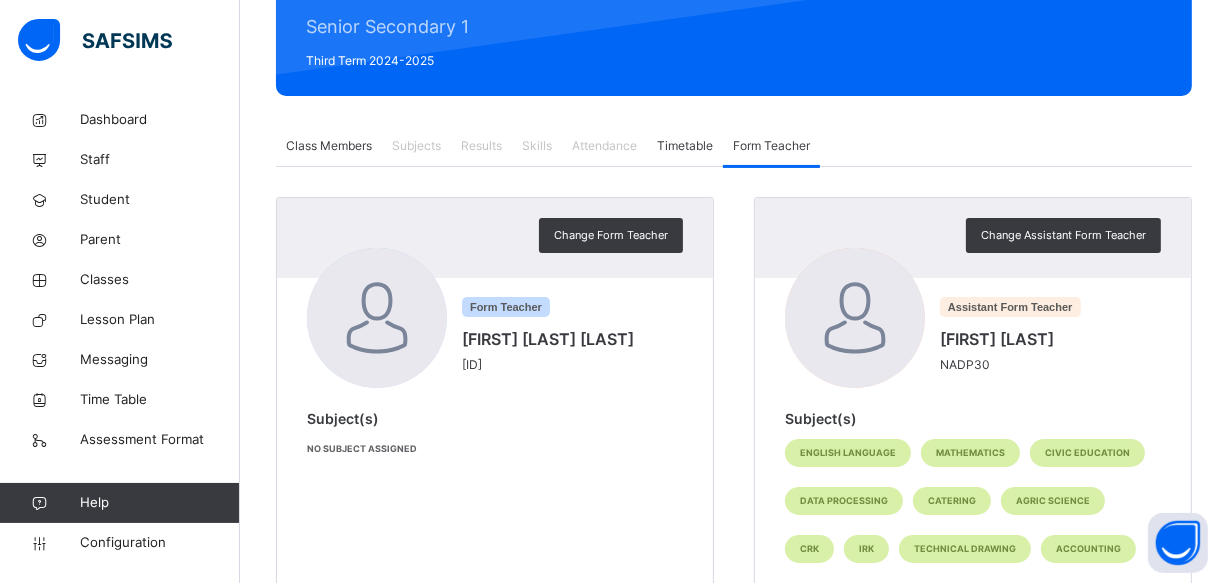 scroll, scrollTop: 455, scrollLeft: 0, axis: vertical 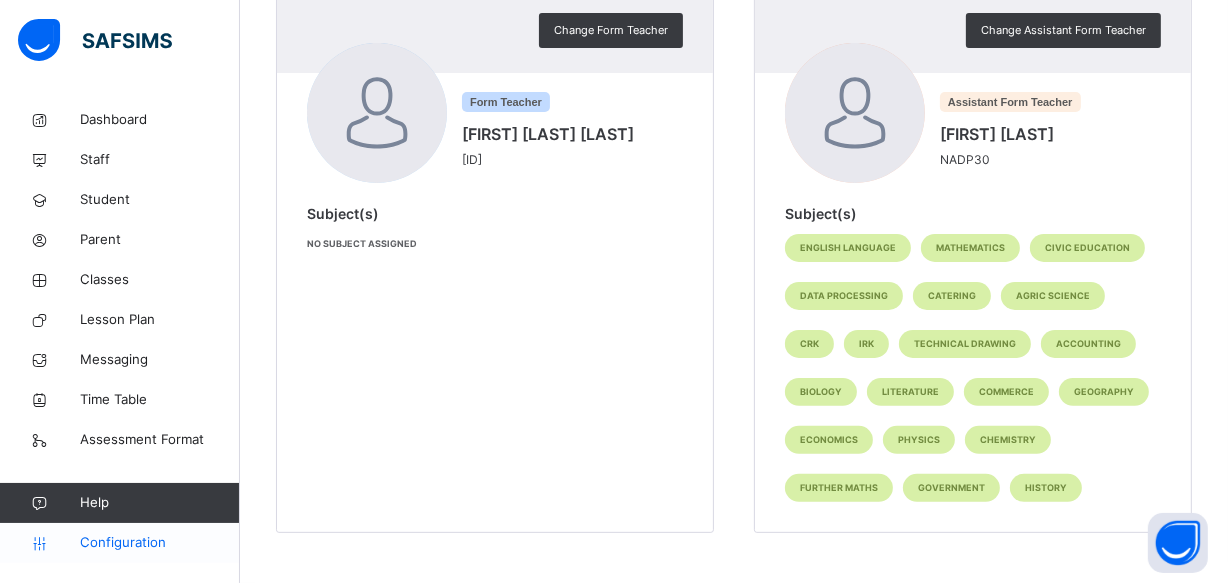 click on "Configuration" at bounding box center [159, 543] 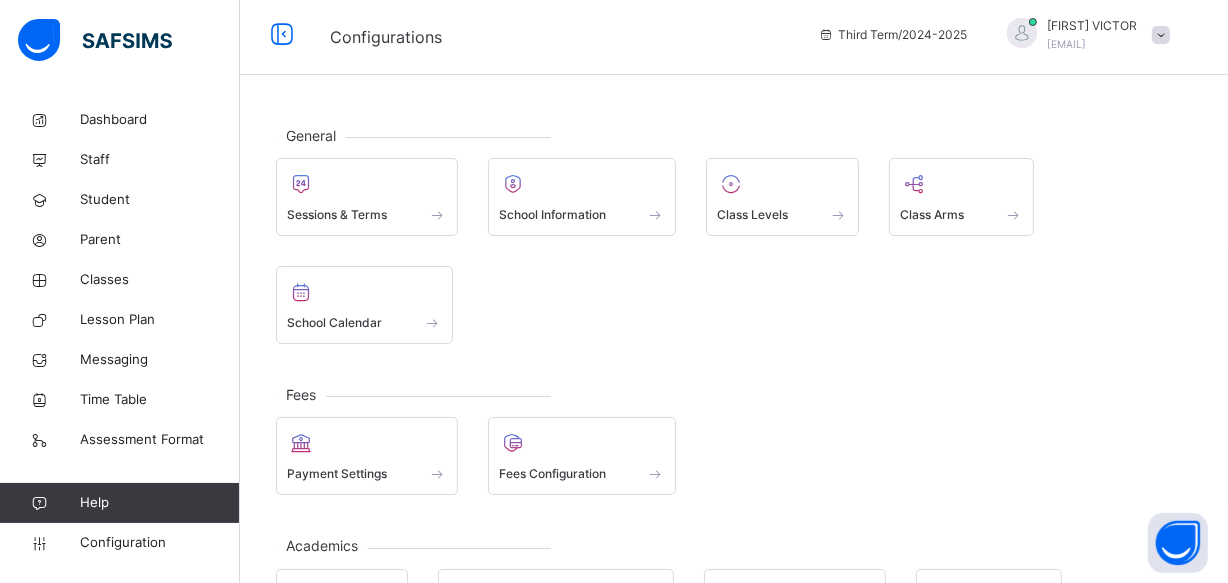 scroll, scrollTop: 0, scrollLeft: 0, axis: both 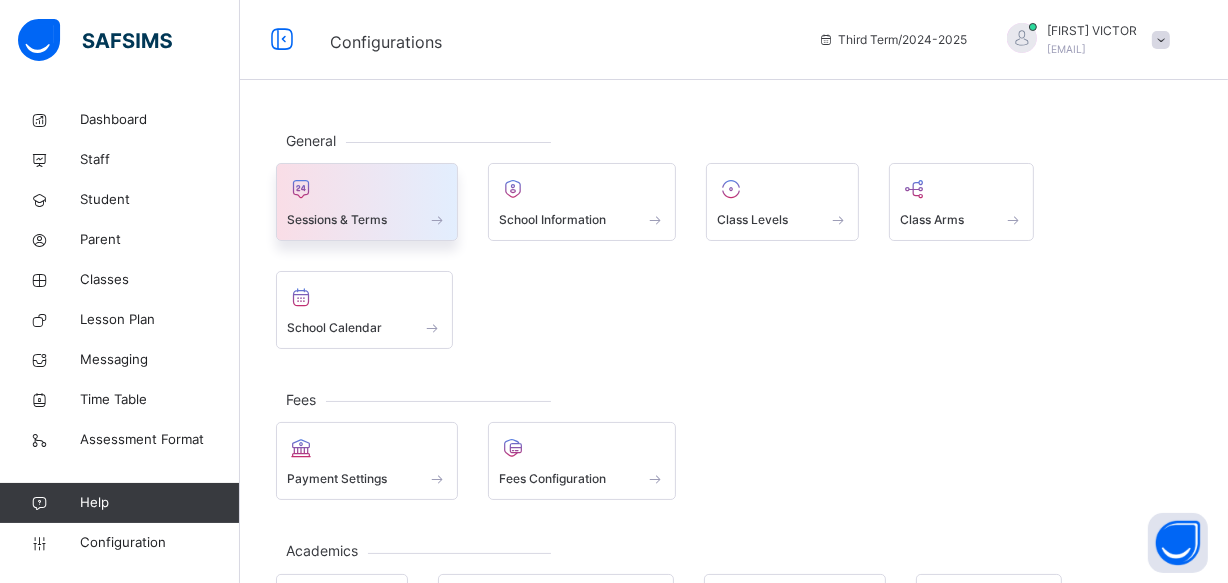 click on "Sessions & Terms" at bounding box center [337, 220] 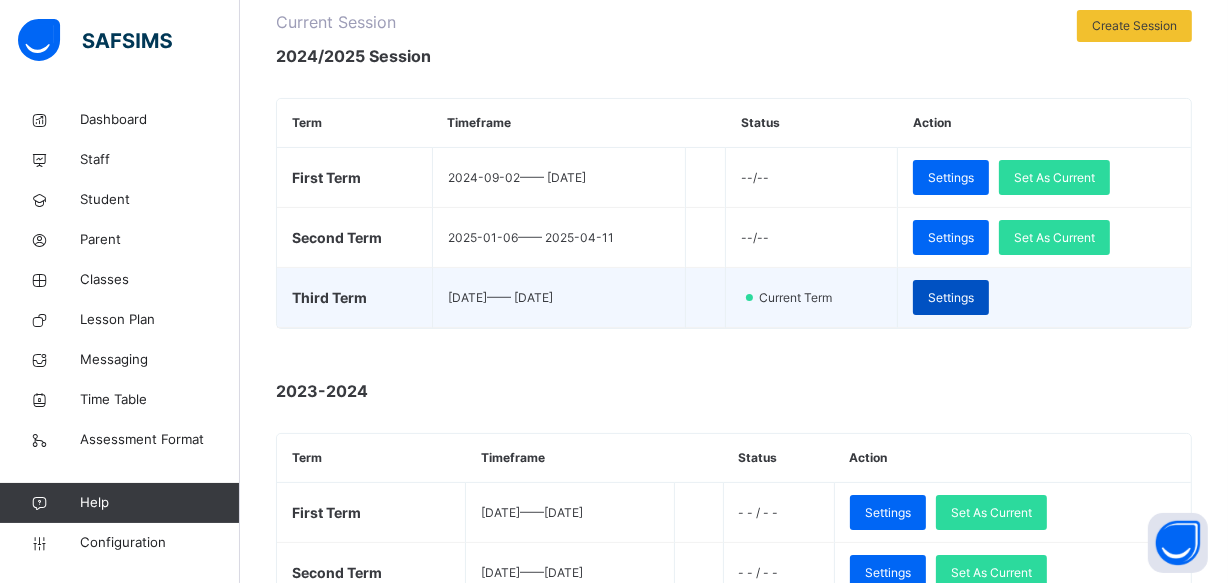 scroll, scrollTop: 272, scrollLeft: 0, axis: vertical 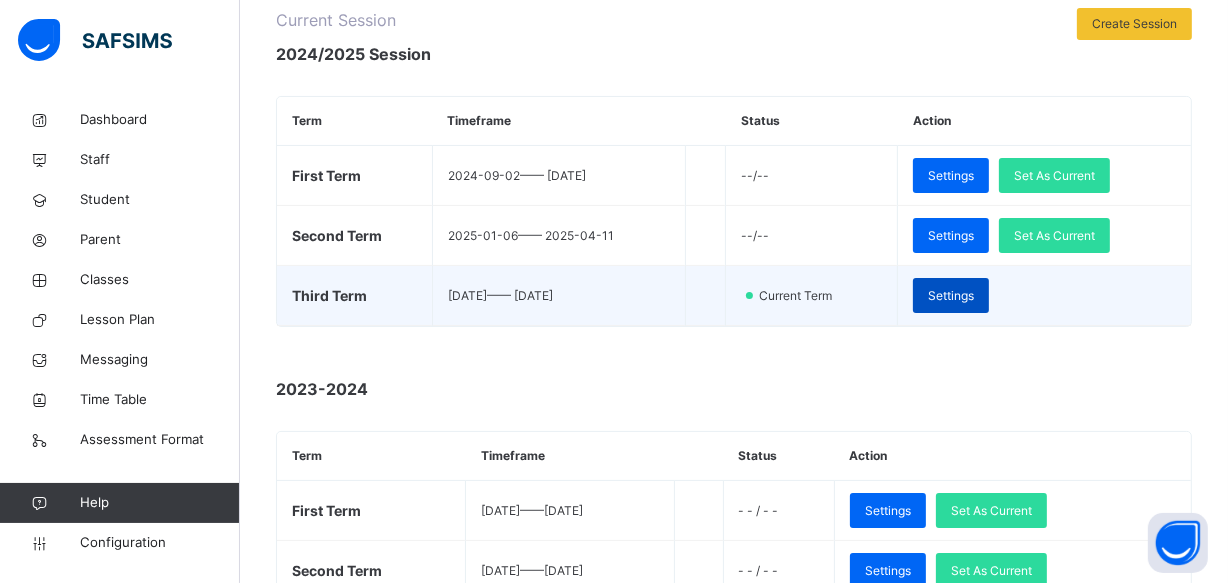 click on "Settings" at bounding box center (951, 296) 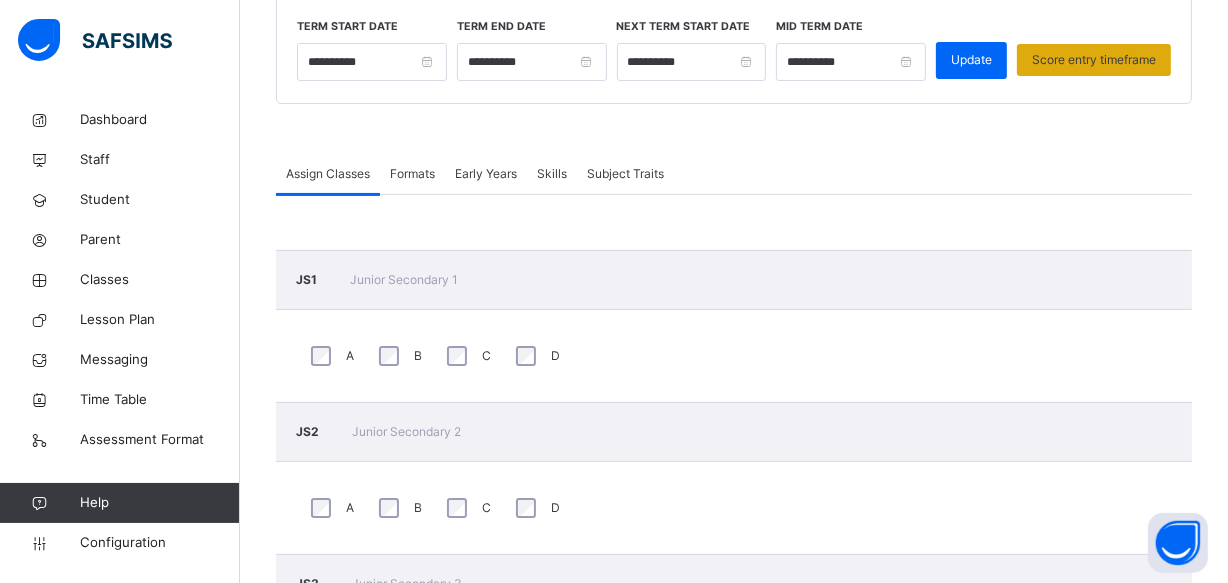 click on "Score entry timeframe" at bounding box center (1094, 60) 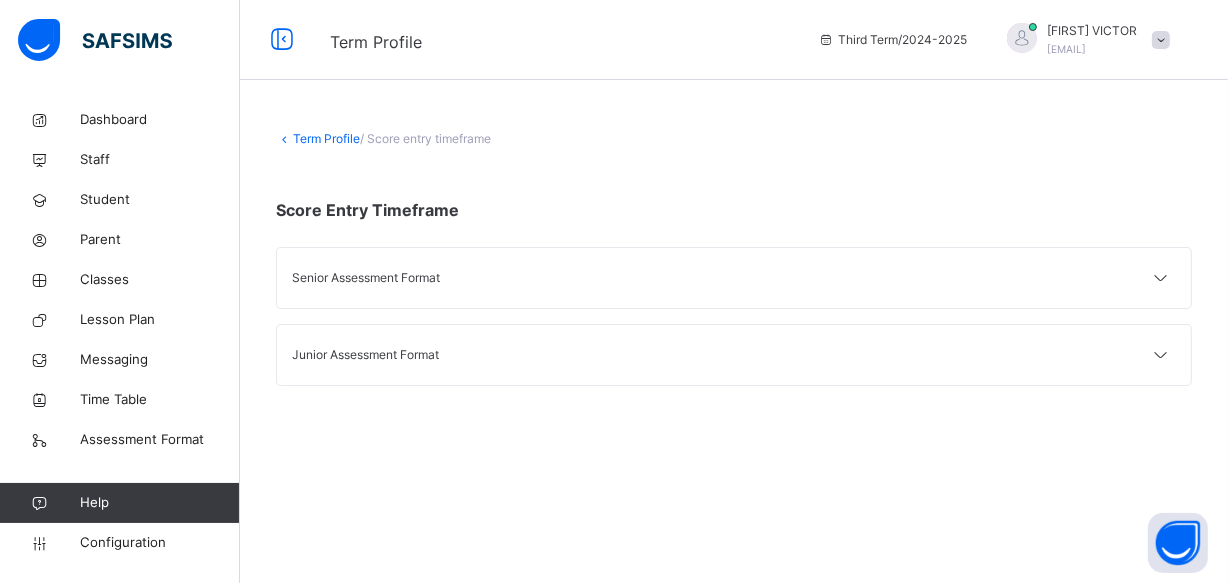 scroll, scrollTop: 0, scrollLeft: 0, axis: both 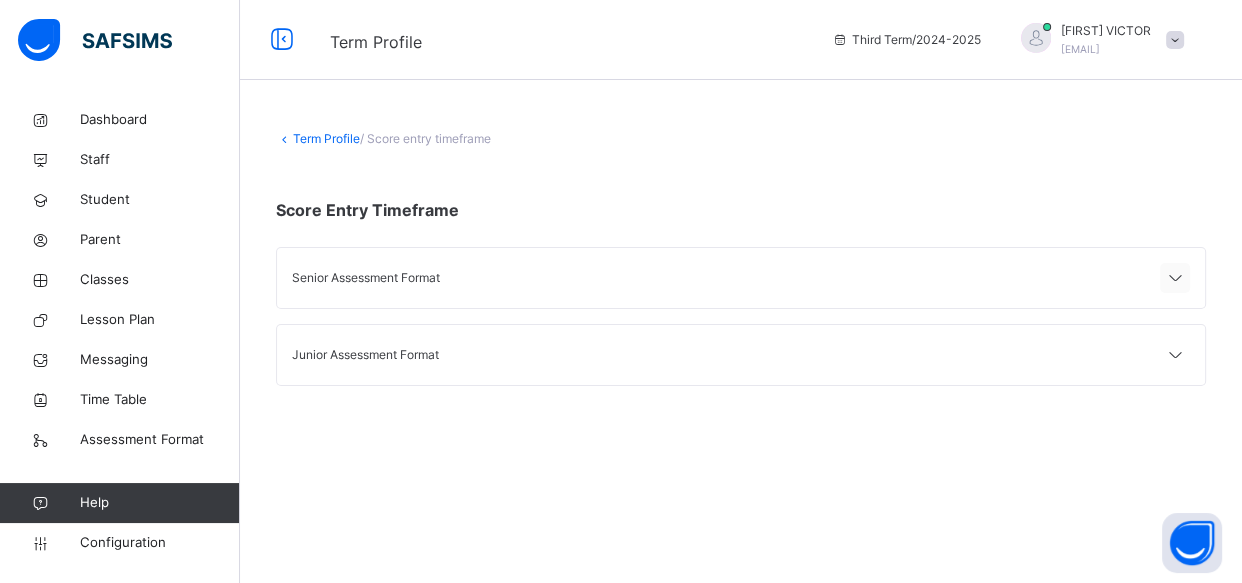 click at bounding box center [1175, 279] 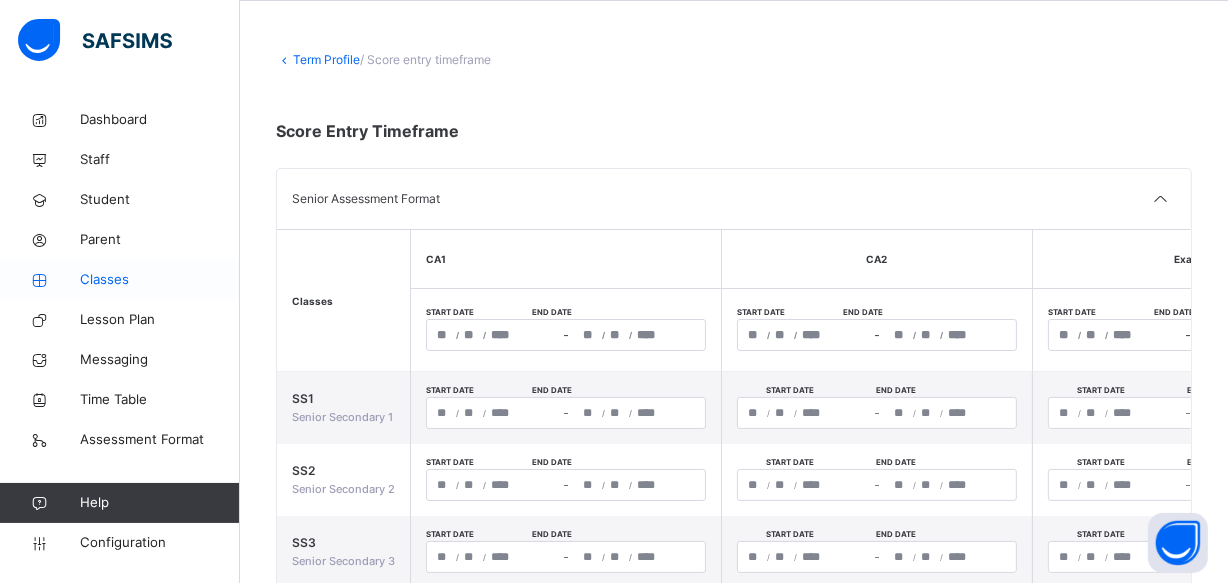 scroll, scrollTop: 181, scrollLeft: 0, axis: vertical 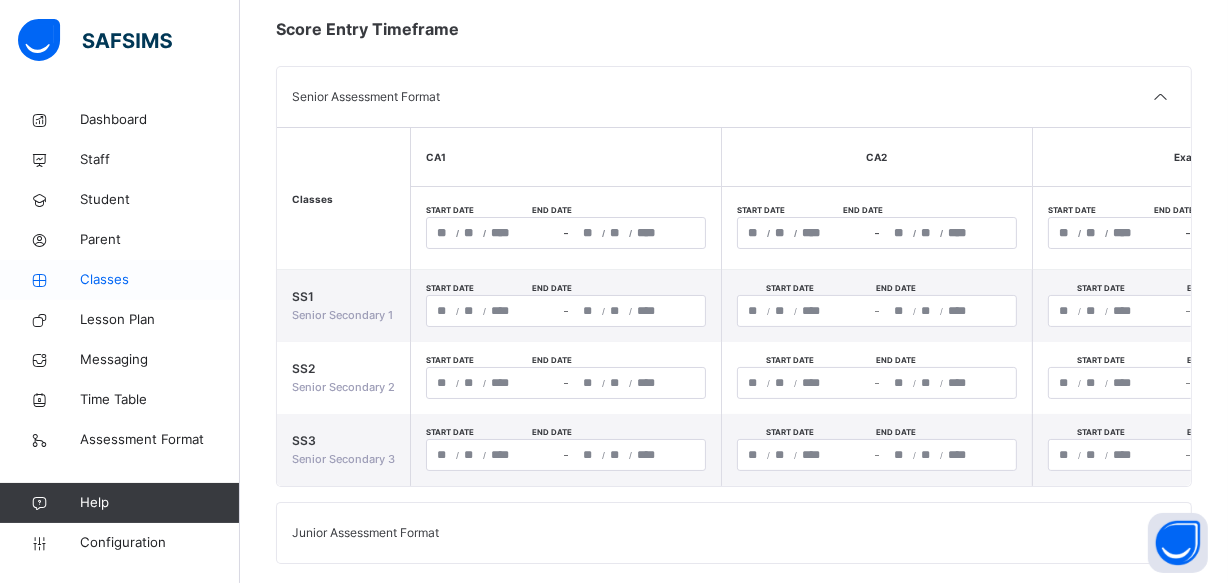 click on "Classes" at bounding box center [160, 280] 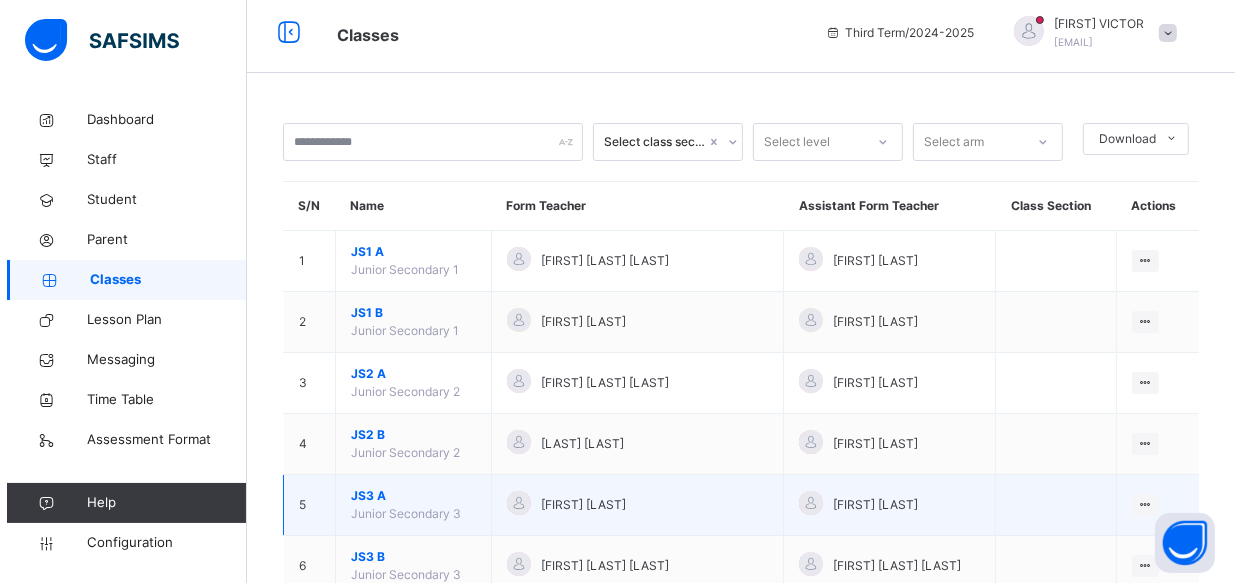 scroll, scrollTop: 0, scrollLeft: 0, axis: both 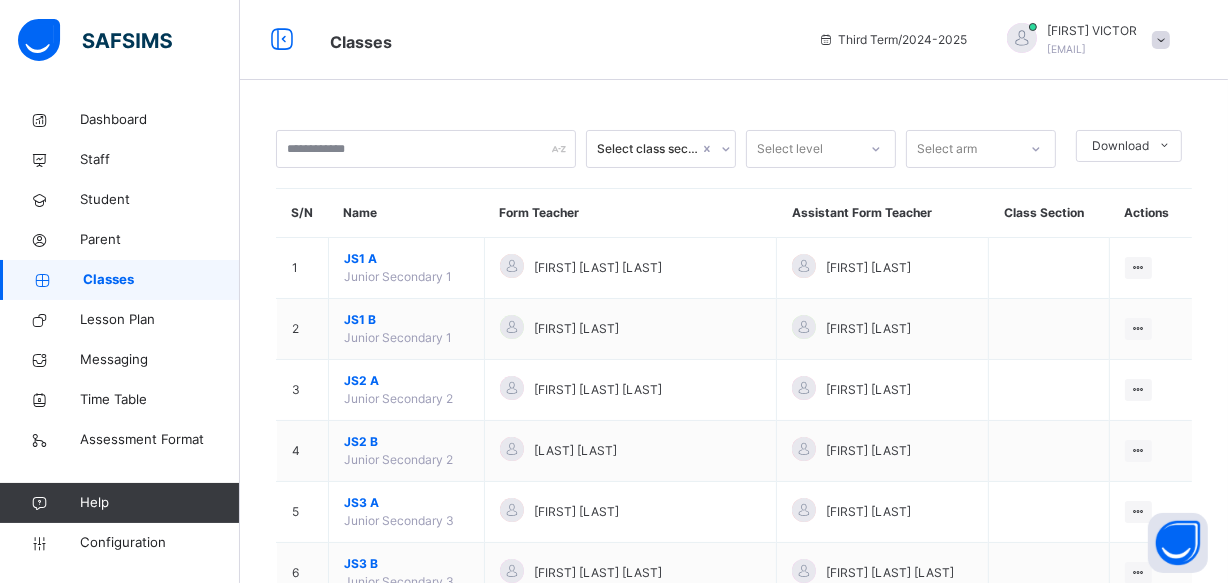 click at bounding box center [1161, 40] 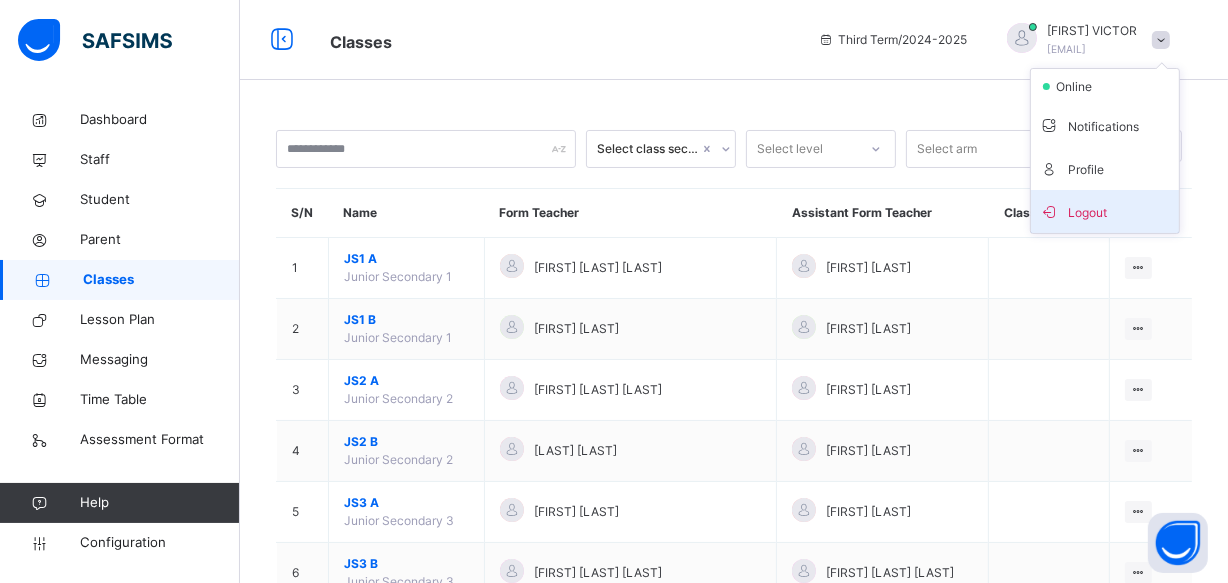 click on "Logout" at bounding box center (1105, 211) 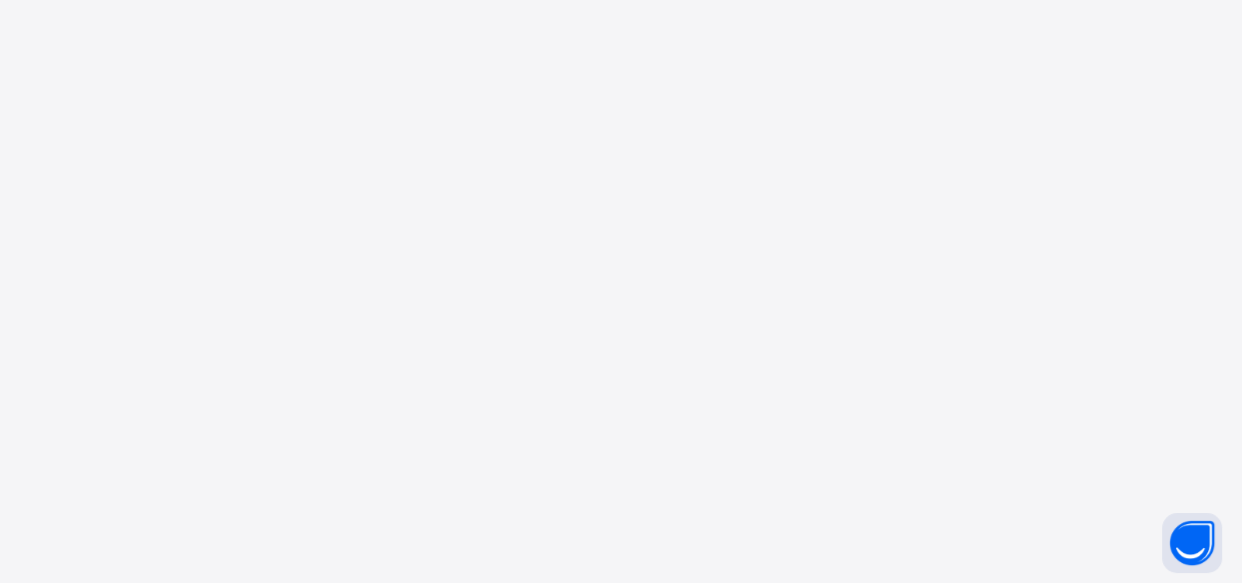 click on "New Update Available Hello there, You can install SAFSIMS on your device for easier access. Dismiss Update app" at bounding box center [621, 291] 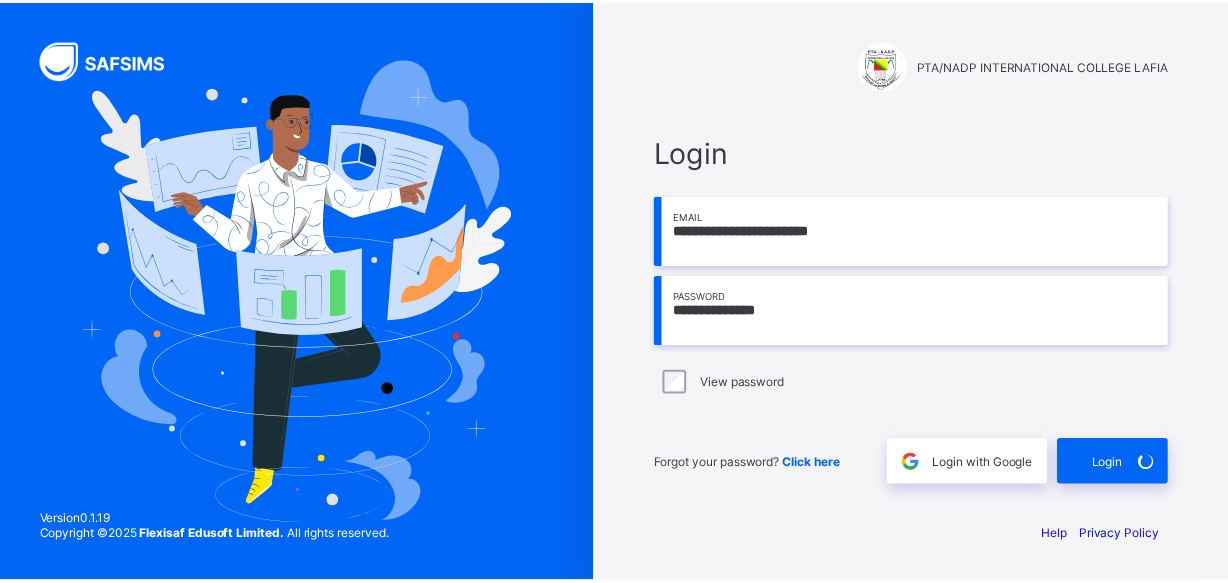 scroll, scrollTop: 0, scrollLeft: 0, axis: both 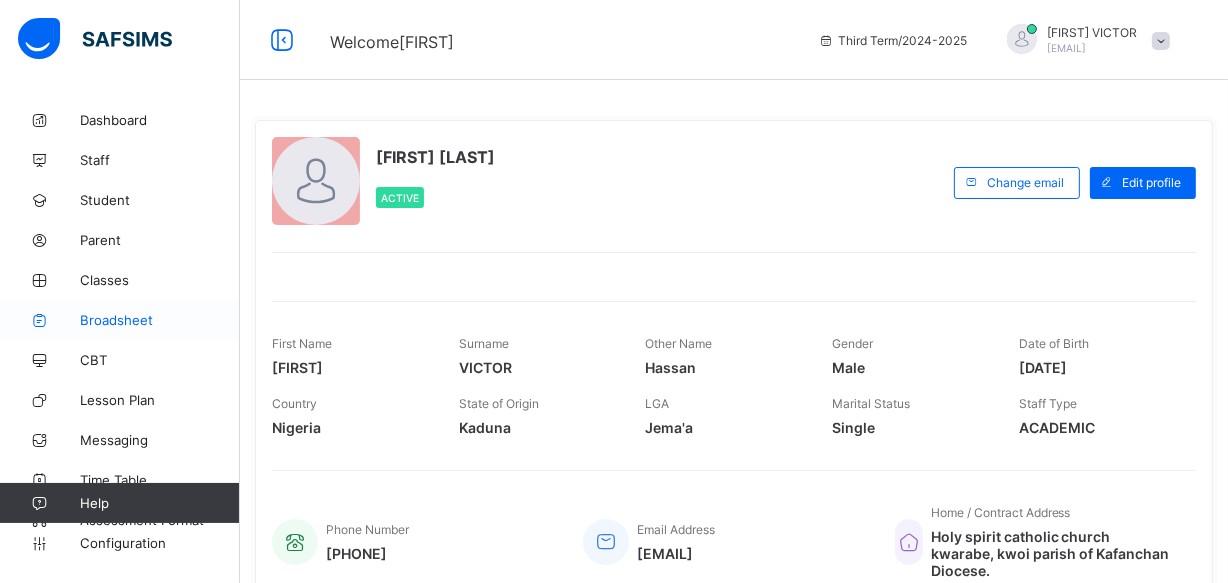 click on "Broadsheet" at bounding box center (160, 320) 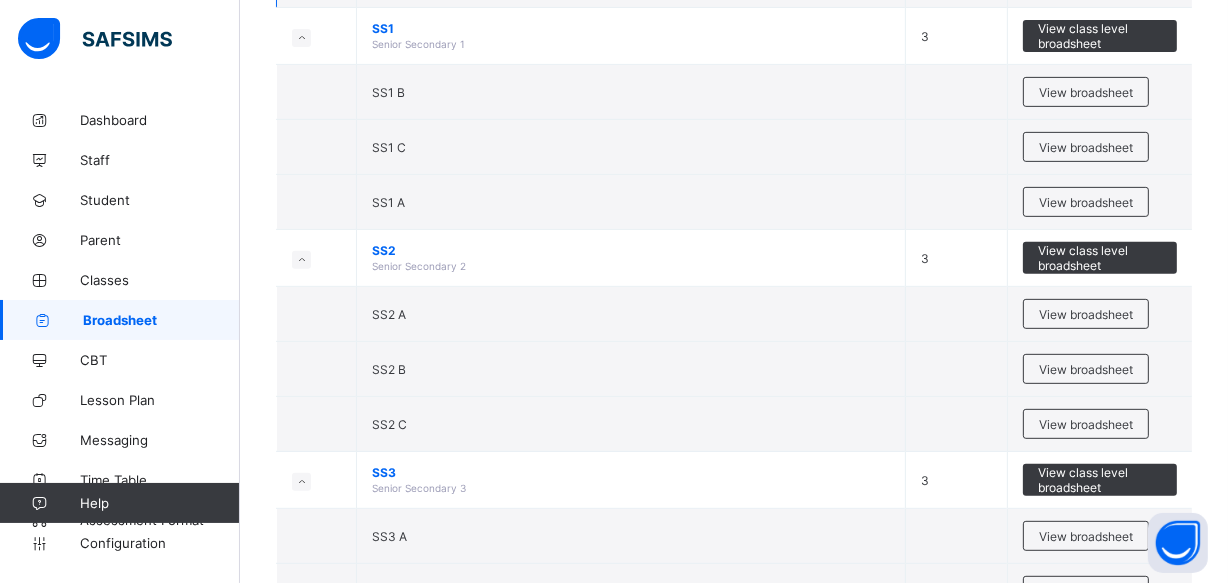 scroll, scrollTop: 880, scrollLeft: 0, axis: vertical 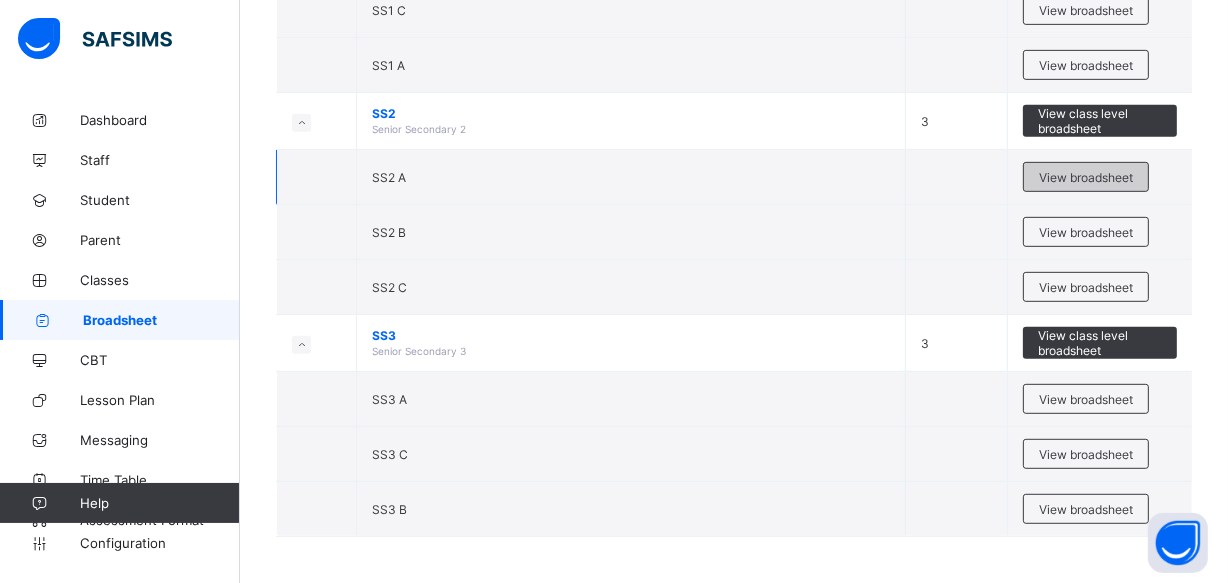 click on "View broadsheet" at bounding box center (1086, 177) 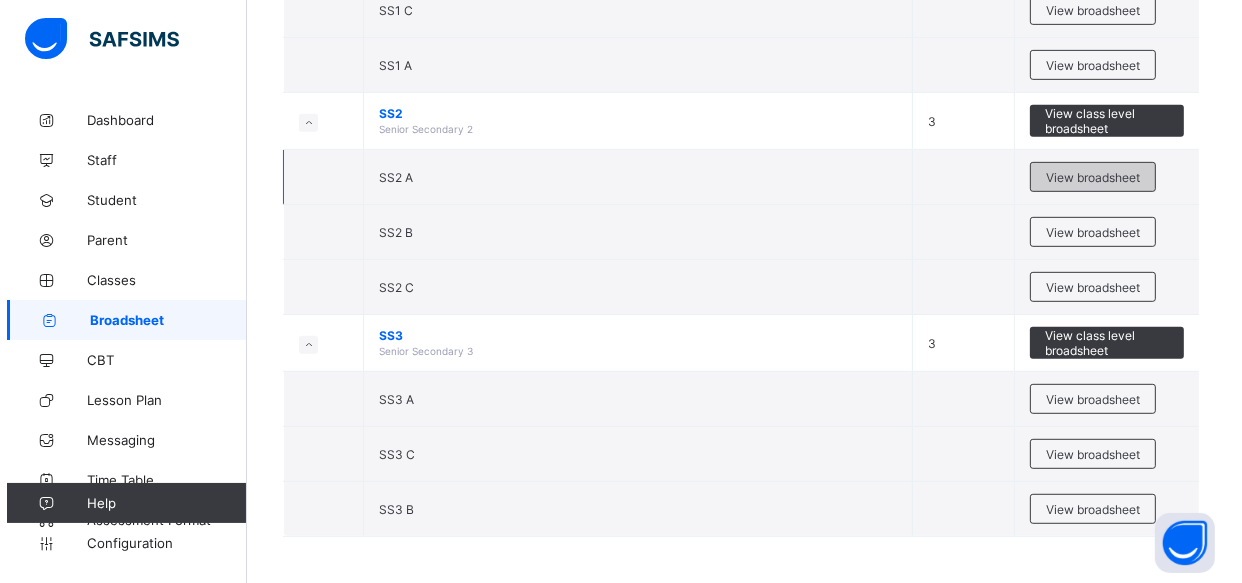 scroll, scrollTop: 0, scrollLeft: 0, axis: both 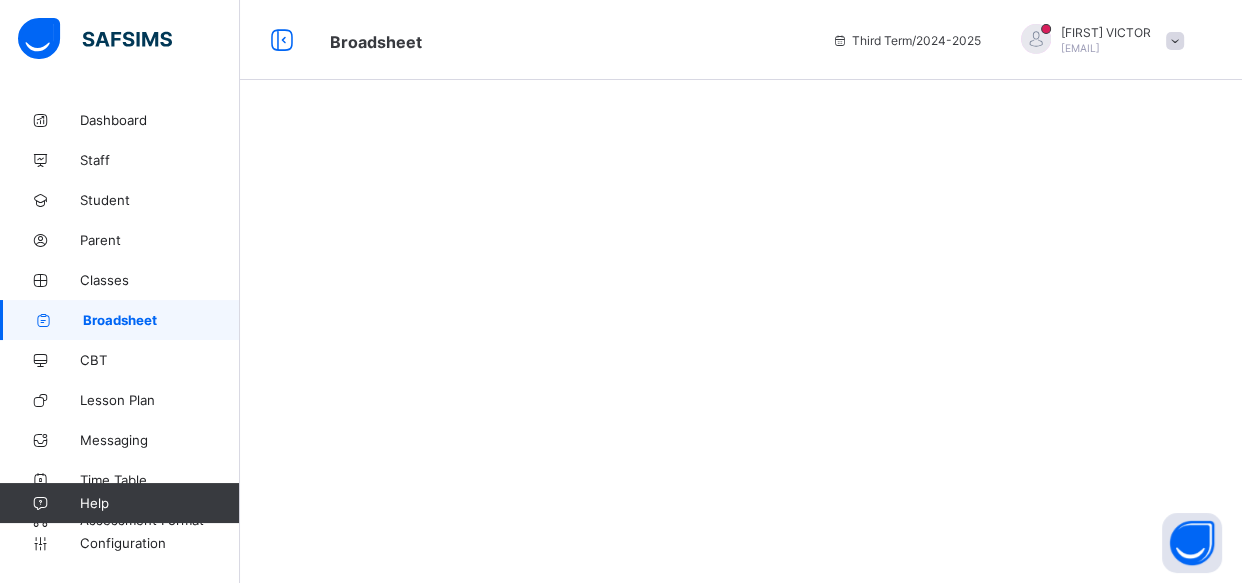 click on "Broadsheet" at bounding box center [161, 320] 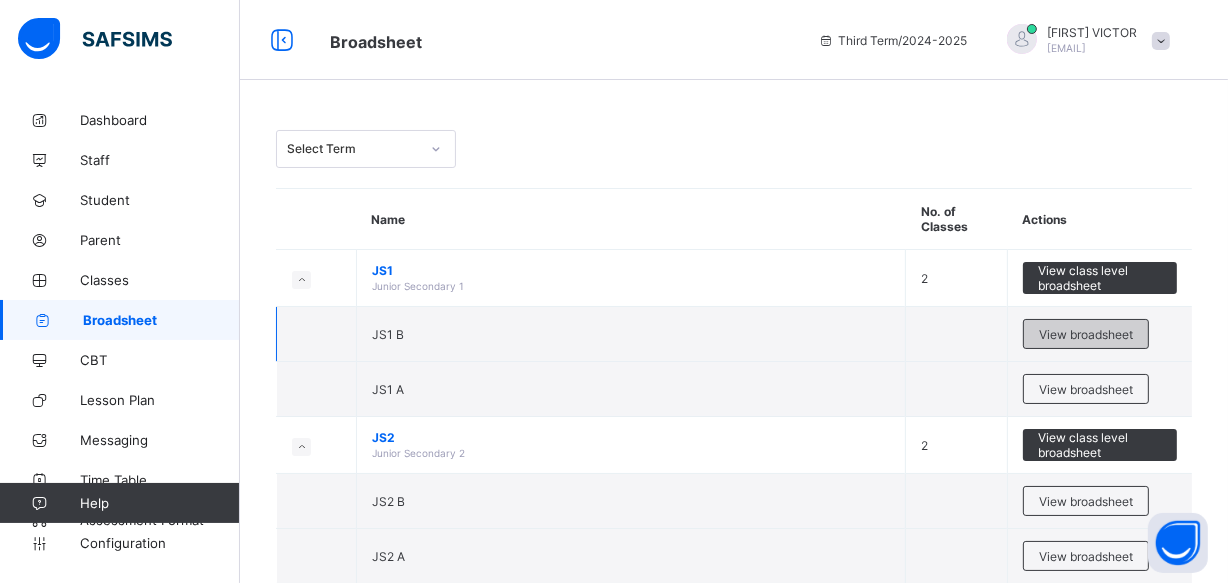 click on "View broadsheet" at bounding box center (1086, 334) 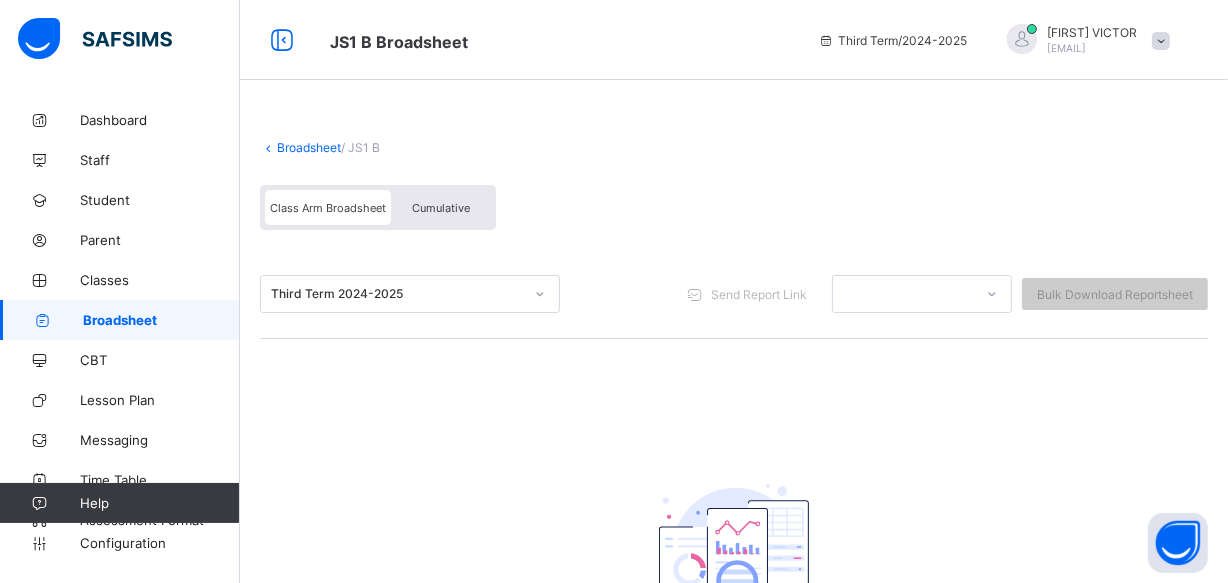 click on "Class Arm Broadsheet" at bounding box center [328, 208] 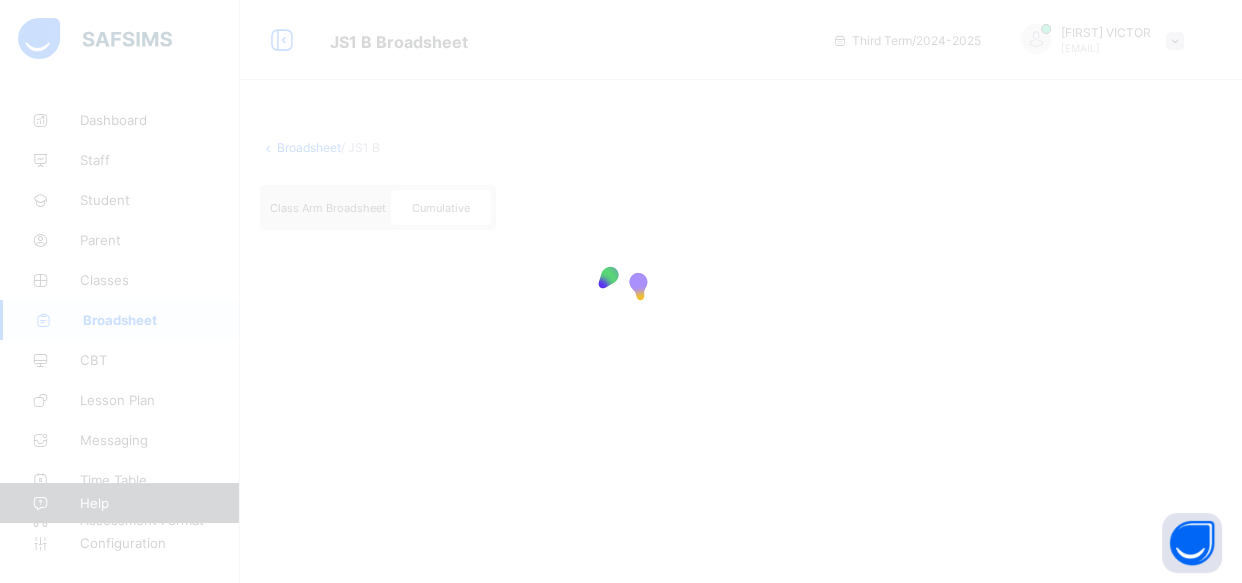click at bounding box center (621, 291) 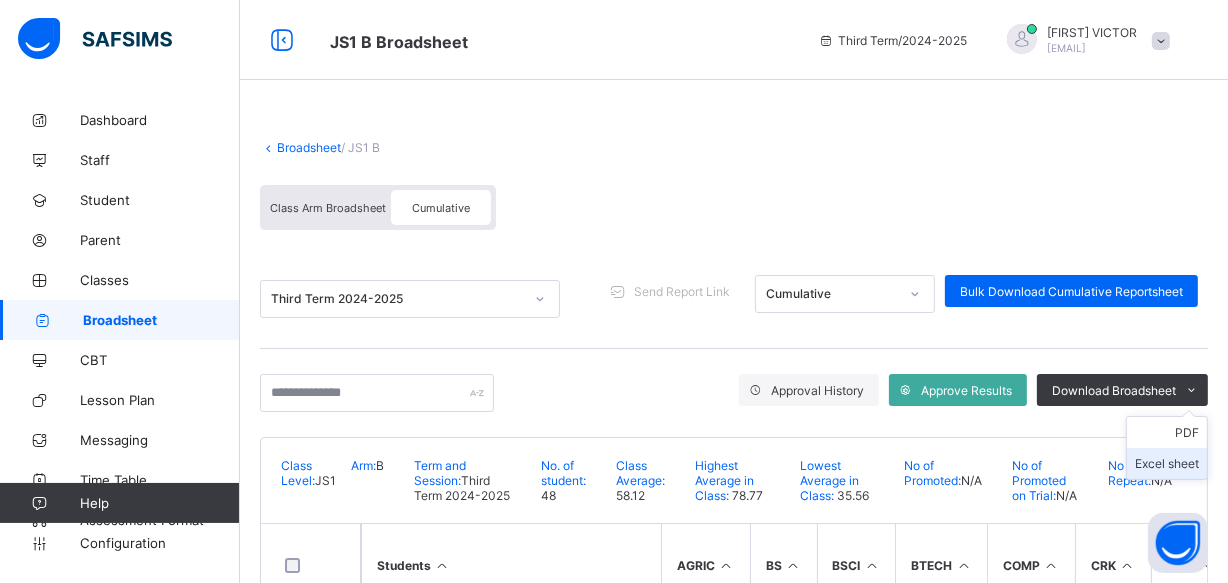 click on "Excel sheet" at bounding box center [1167, 463] 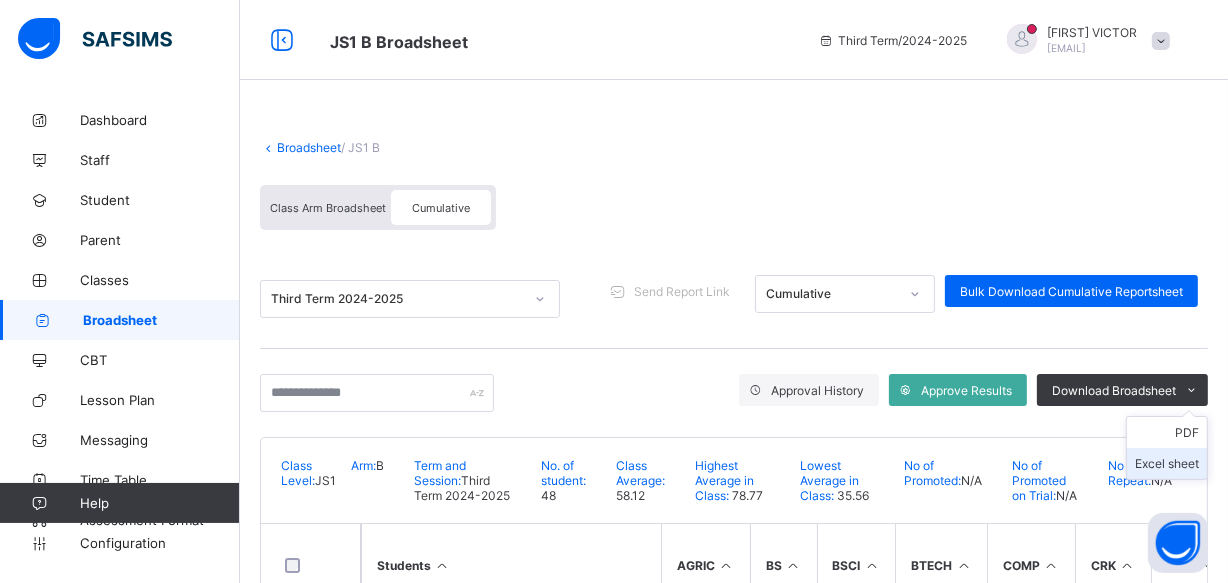 click on "Excel sheet" at bounding box center [1167, 463] 